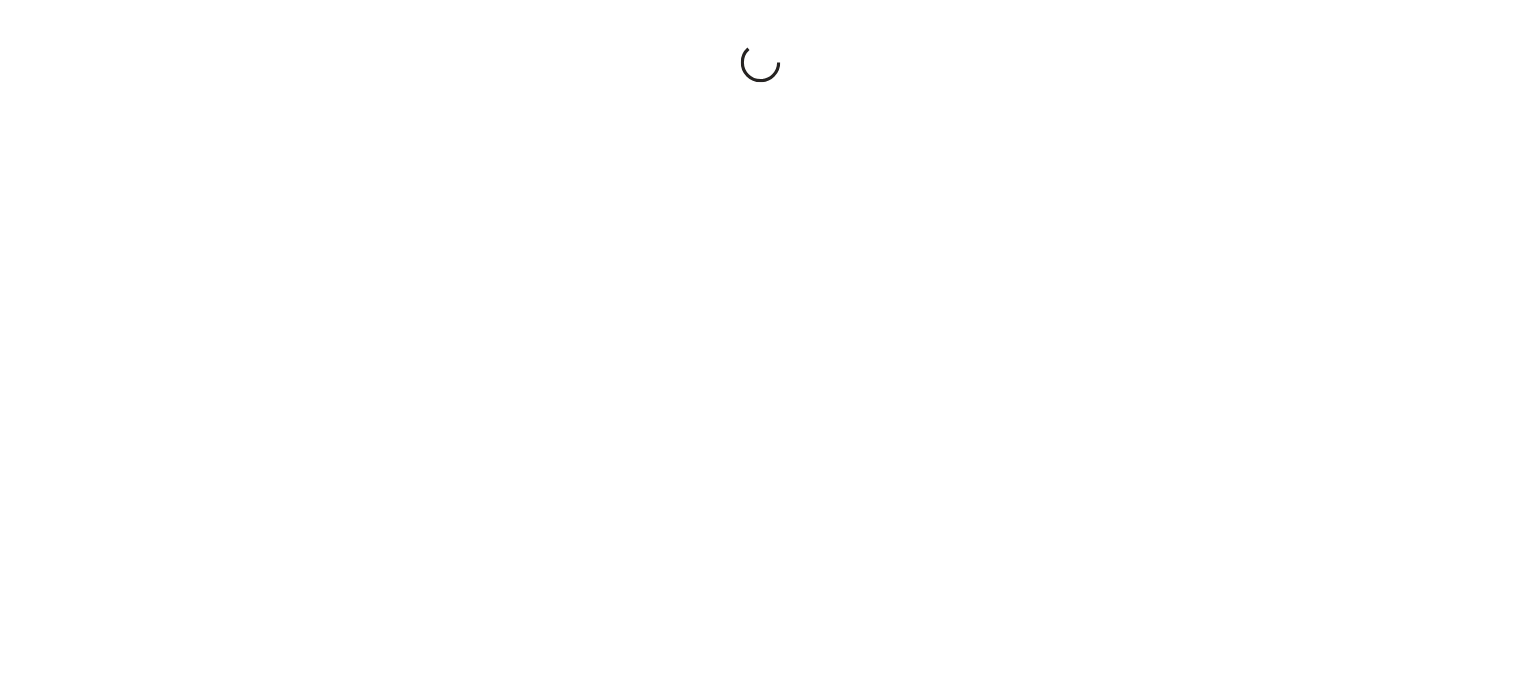 scroll, scrollTop: 0, scrollLeft: 0, axis: both 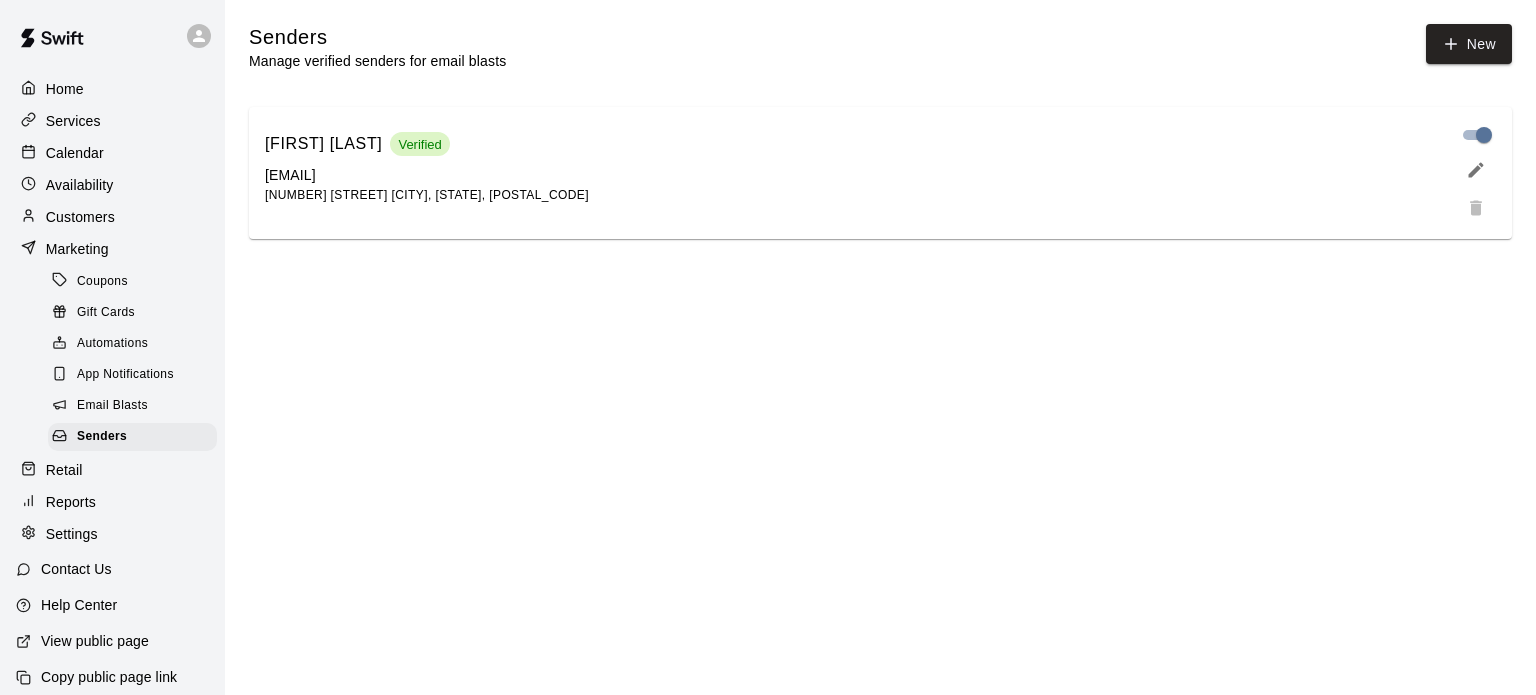 click on "Customers" at bounding box center (80, 217) 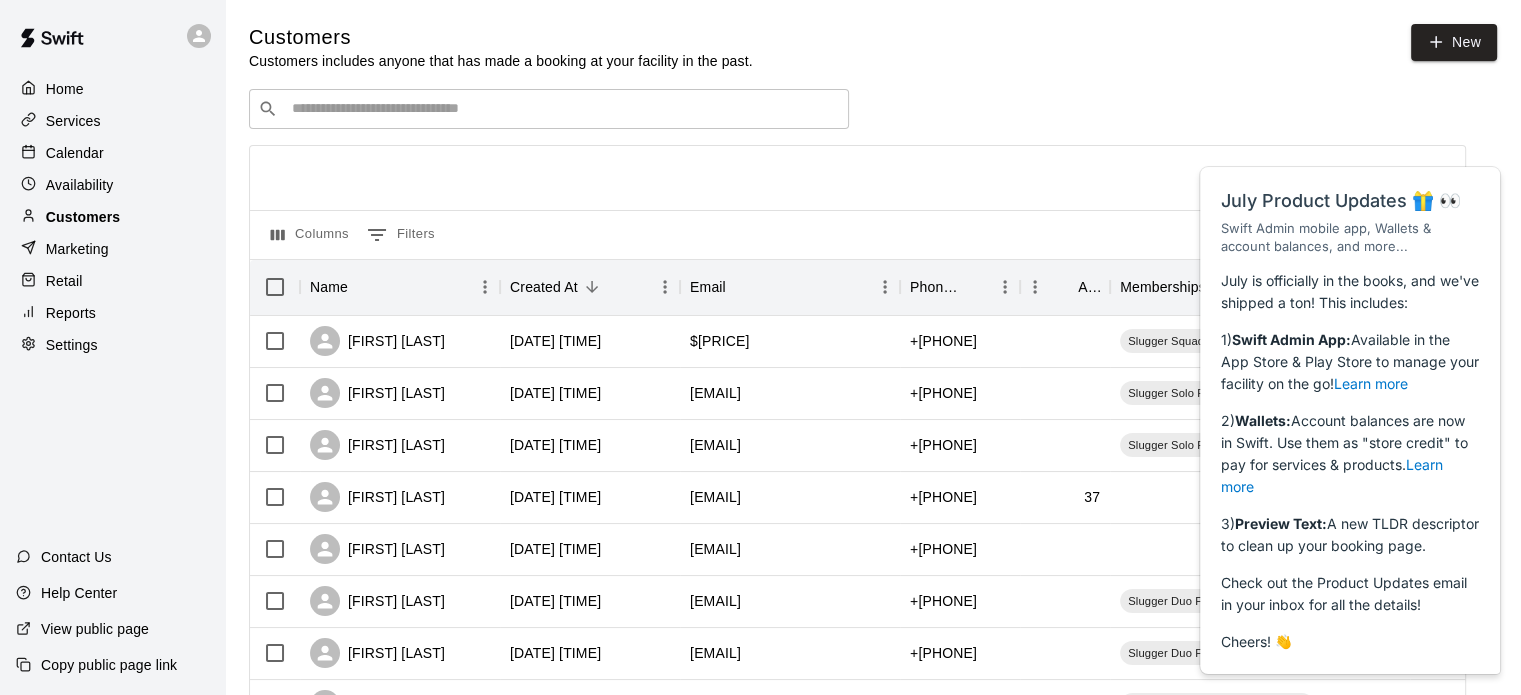 scroll, scrollTop: 0, scrollLeft: 0, axis: both 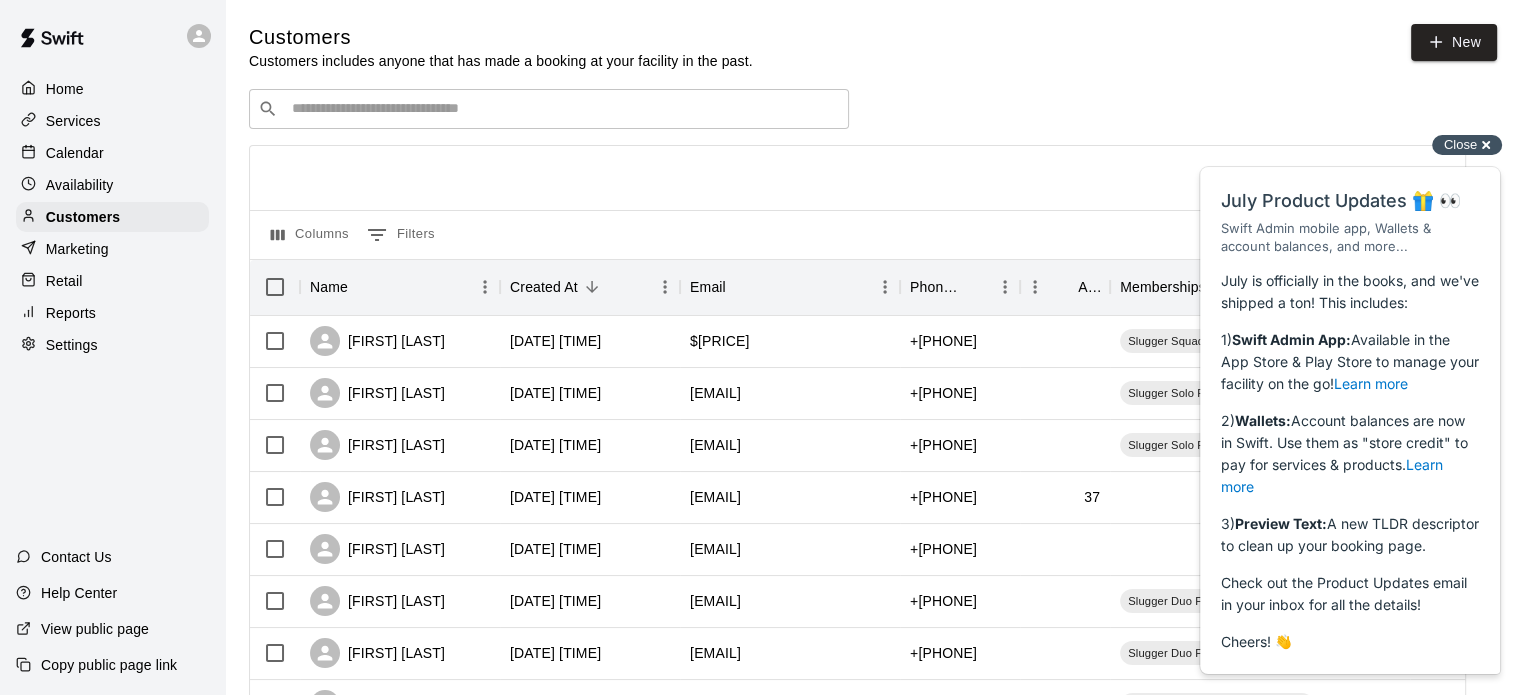 click on "Close cross-small" at bounding box center (1467, 145) 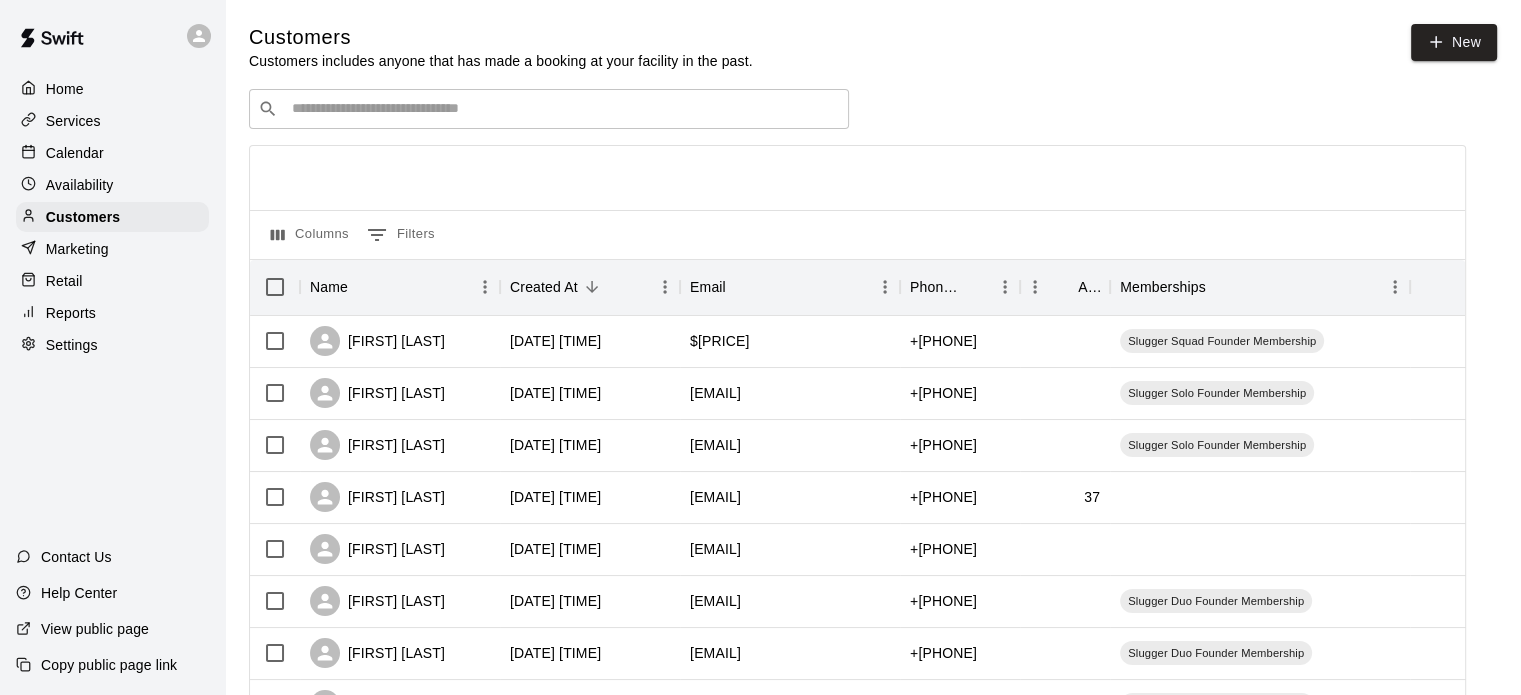 click on "​ ​ Columns 0 Filters Name Created At Email Phone Number Age Memberships [FIRST] [LAST] [DATE] [TIME] [EMAIL] +[PHONE] Slugger Squad Founder Membership [FIRST] [LAST]  [DATE] [TIME] [EMAIL] +[PHONE] Slugger Solo Founder Membership [FIRST] [LAST] [DATE] [TIME] [EMAIL] +[PHONE] Slugger Solo Founder Membership [FIRST] [LAST] [DATE] [TIME] [EMAIL] +[PHONE] [AGE] [FIRST] [LAST] [DATE] [TIME] [EMAIL] +[PHONE] [FIRST] [LAST] [DATE] [TIME] [EMAIL] +[PHONE] Slugger Duo Founder Membership [FIRST] [LAST] [DATE] [TIME] [EMAIL] +[PHONE] Slugger Duo Founder Membership [FIRST] [LAST] [DATE] [TIME] [EMAIL] +[PHONE] Slugger Solo Founder Membership [FIRST] [LAST] [DATE] [TIME] [EMAIL] +[PHONE] Slugger Solo Founder Membership [FIRST] [LAST] [DATE] [TIME] [EMAIL] +[PHONE] [FIRST] [LAST]" at bounding box center (873, 879) 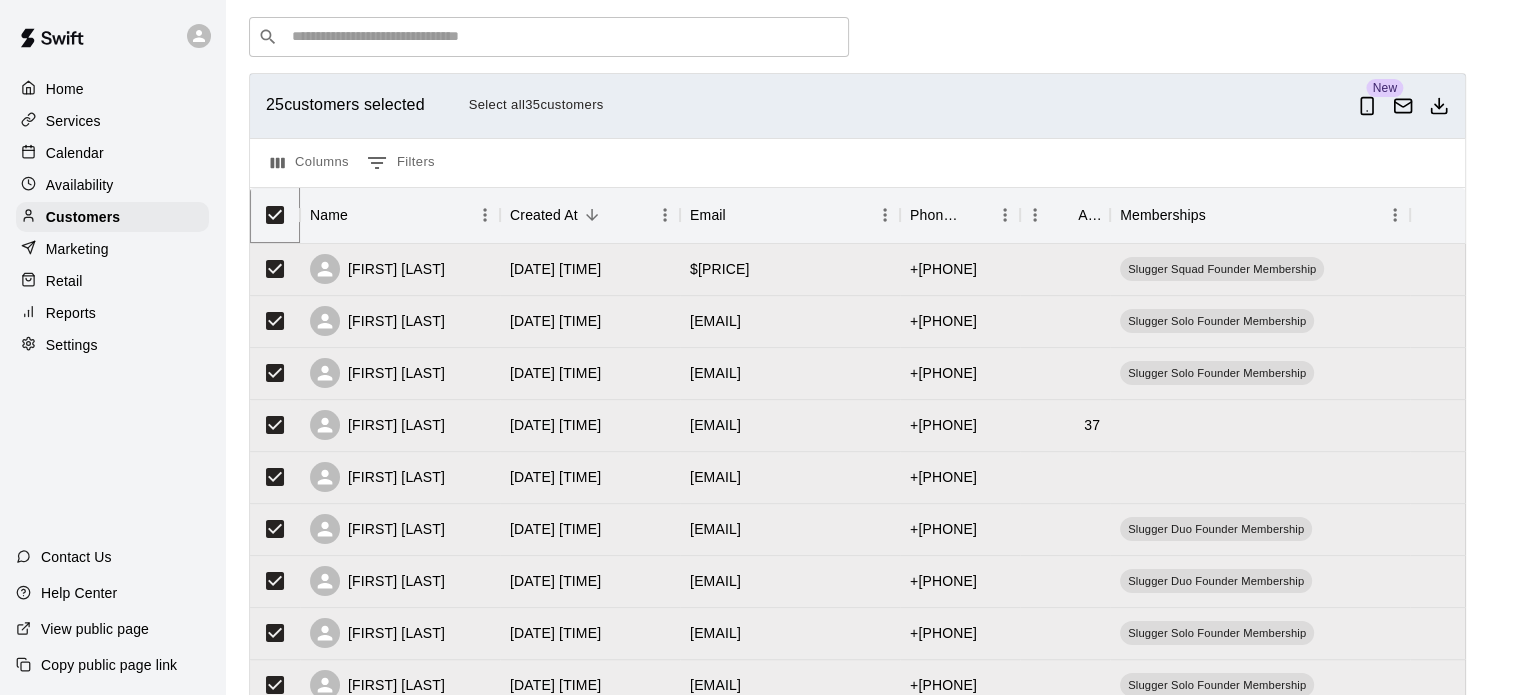 scroll, scrollTop: 0, scrollLeft: 0, axis: both 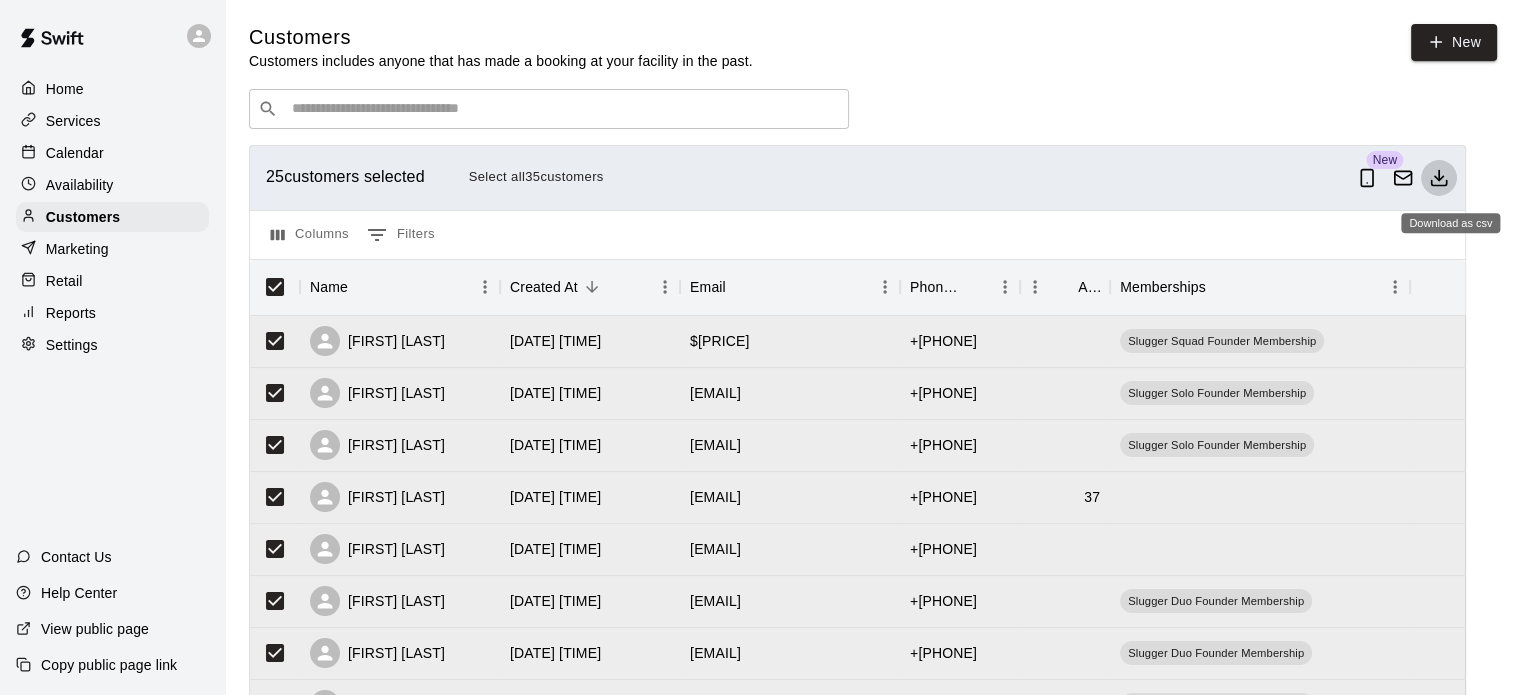 click 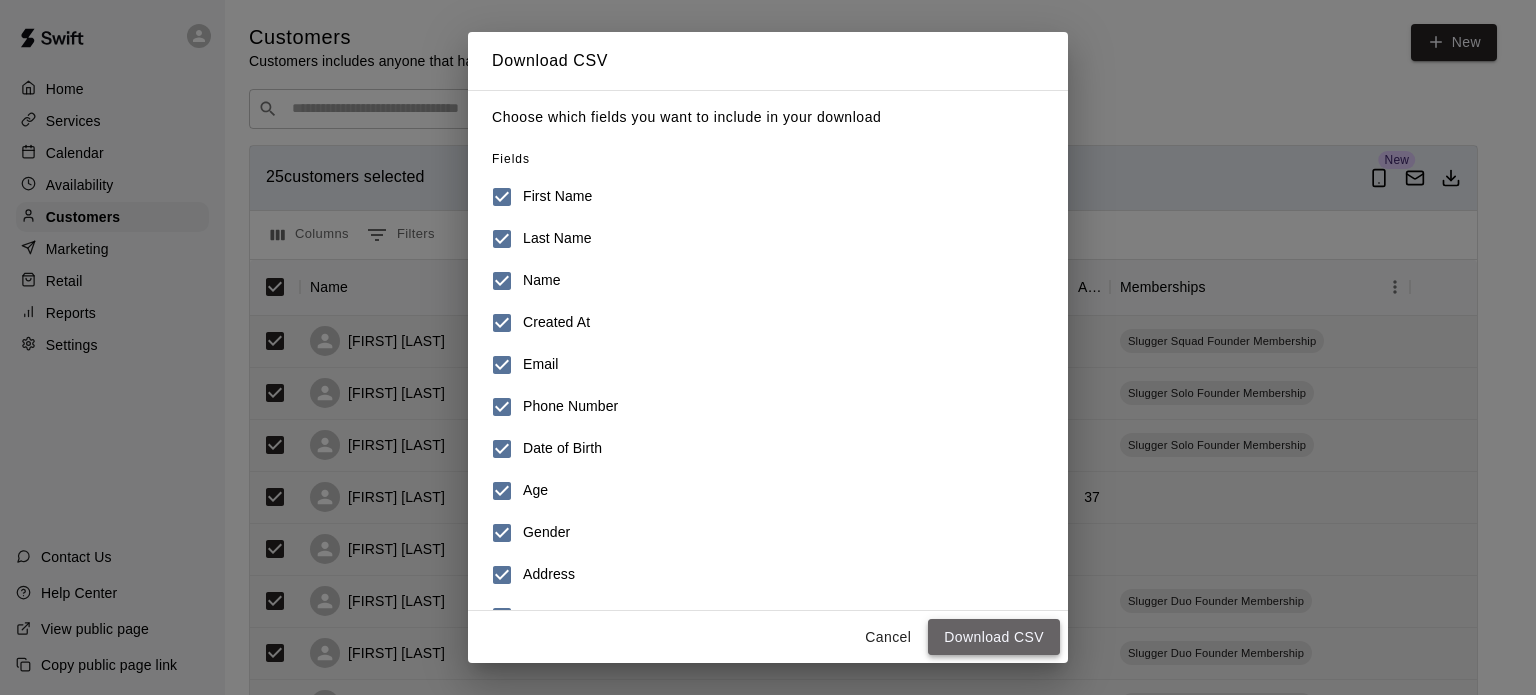 click on "Download CSV" at bounding box center (994, 637) 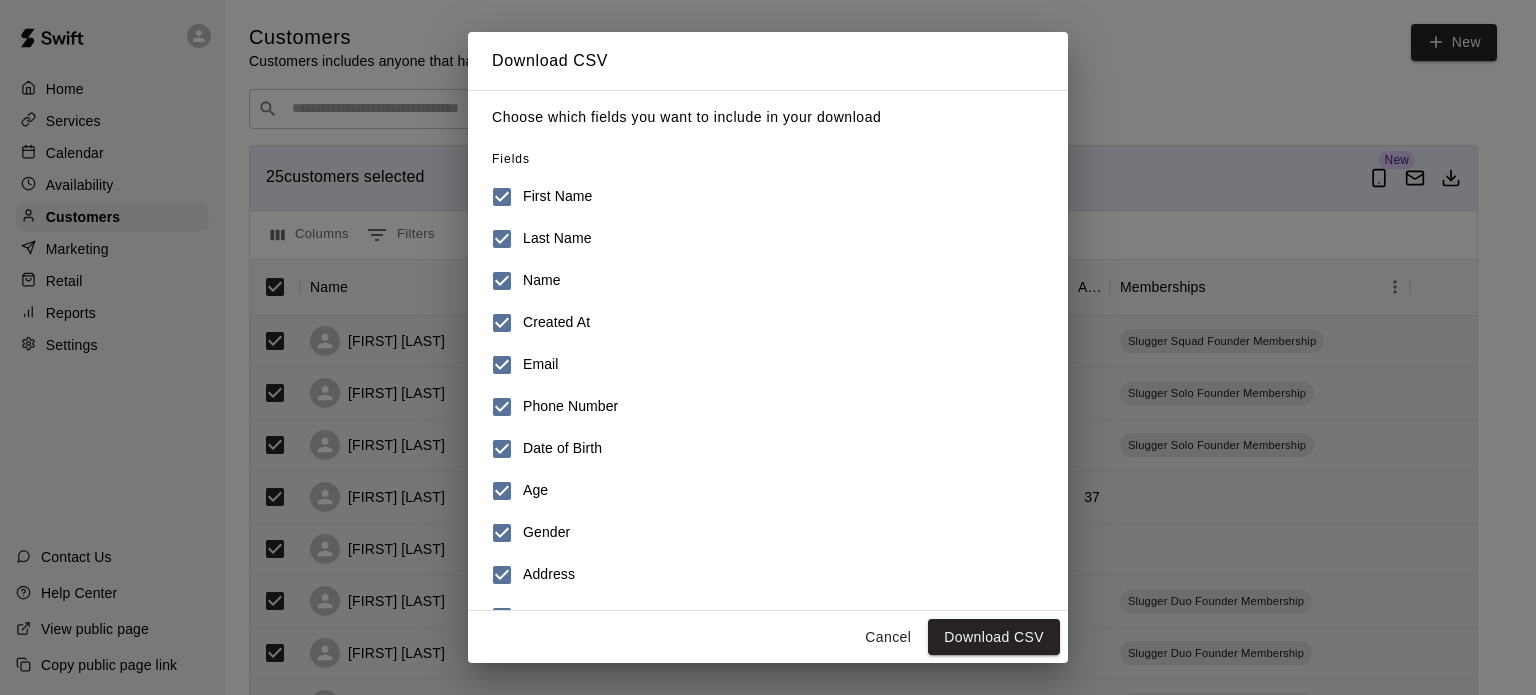 click on "Cancel" at bounding box center [888, 637] 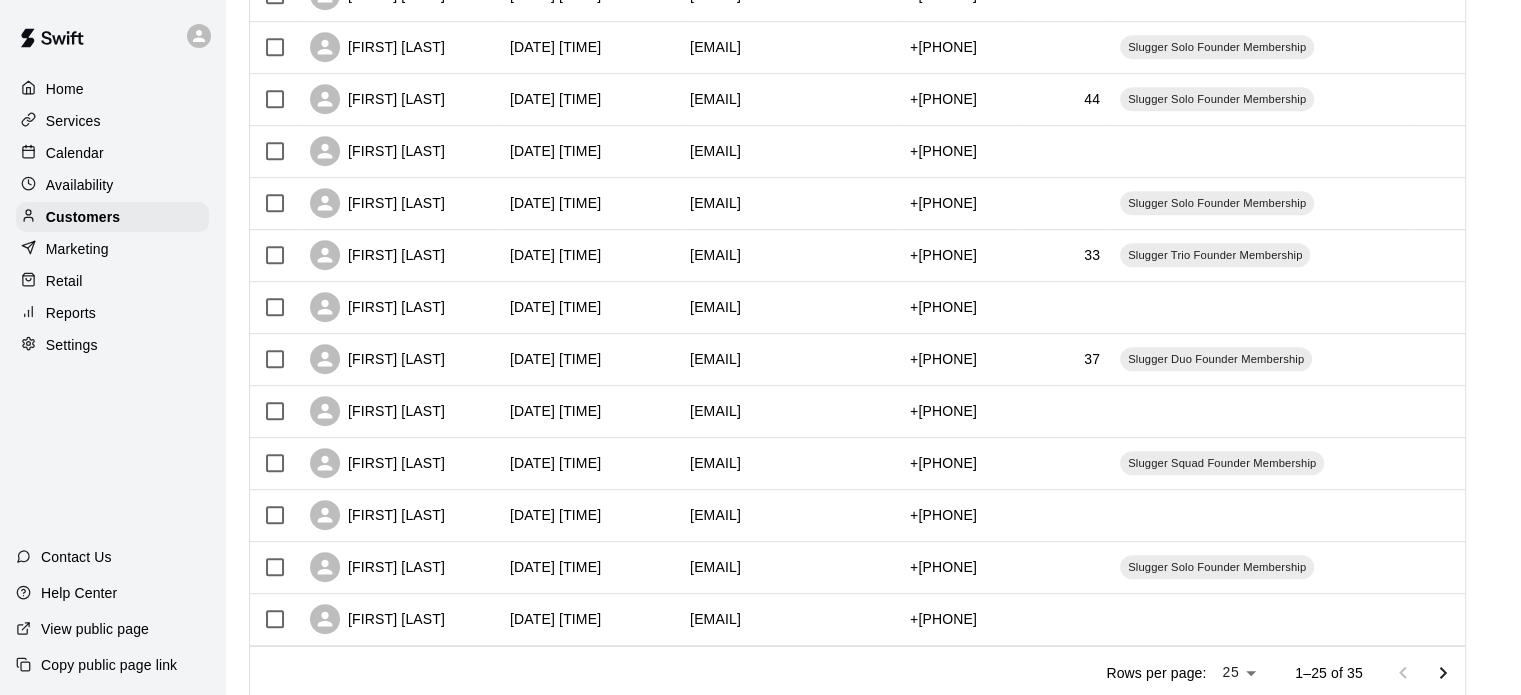 scroll, scrollTop: 1032, scrollLeft: 0, axis: vertical 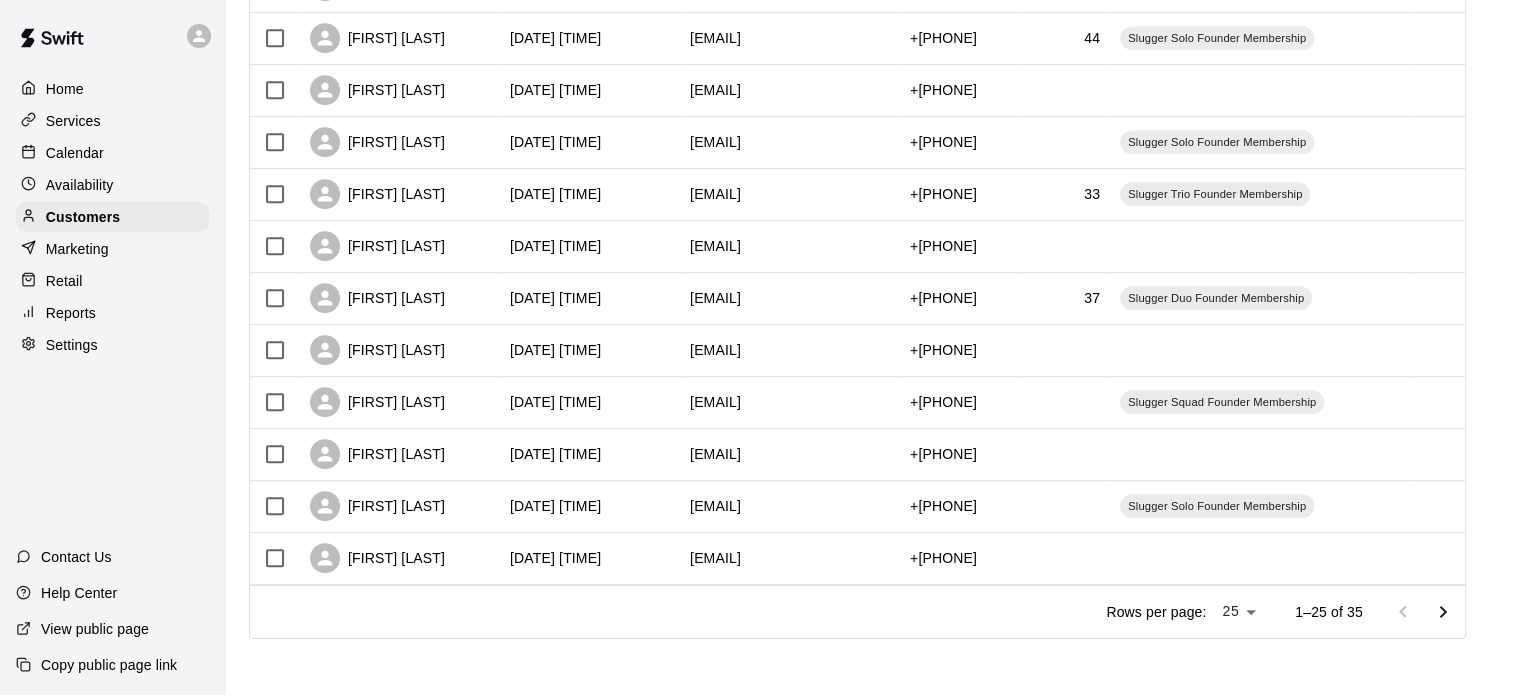 click 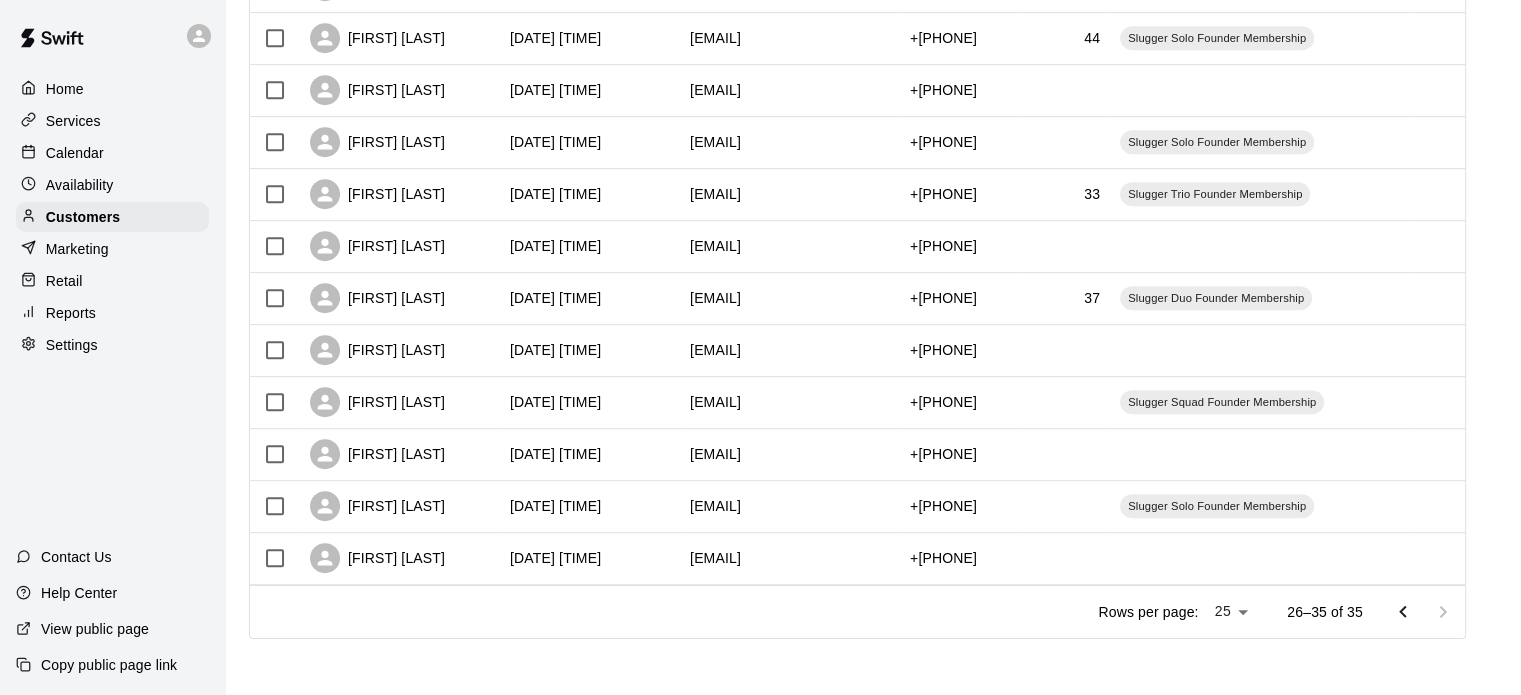 scroll, scrollTop: 252, scrollLeft: 0, axis: vertical 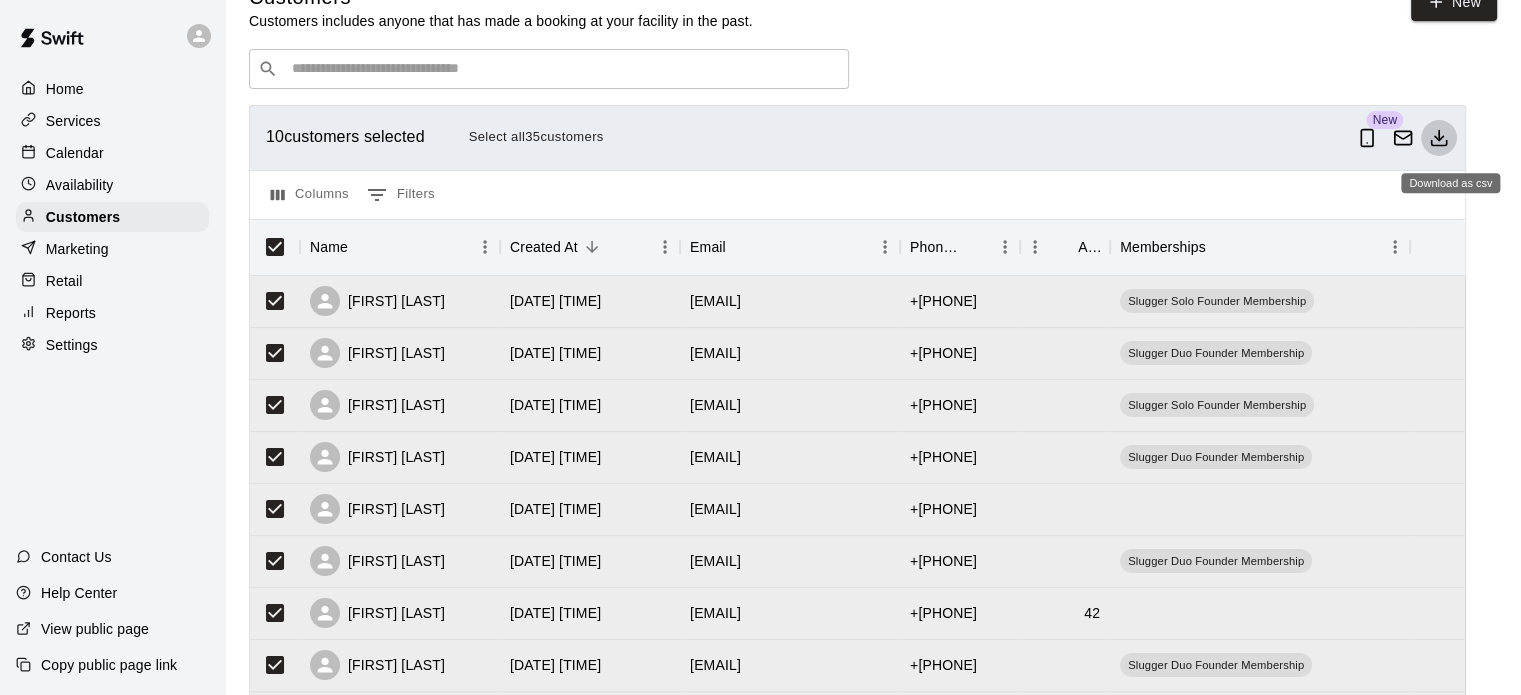 click 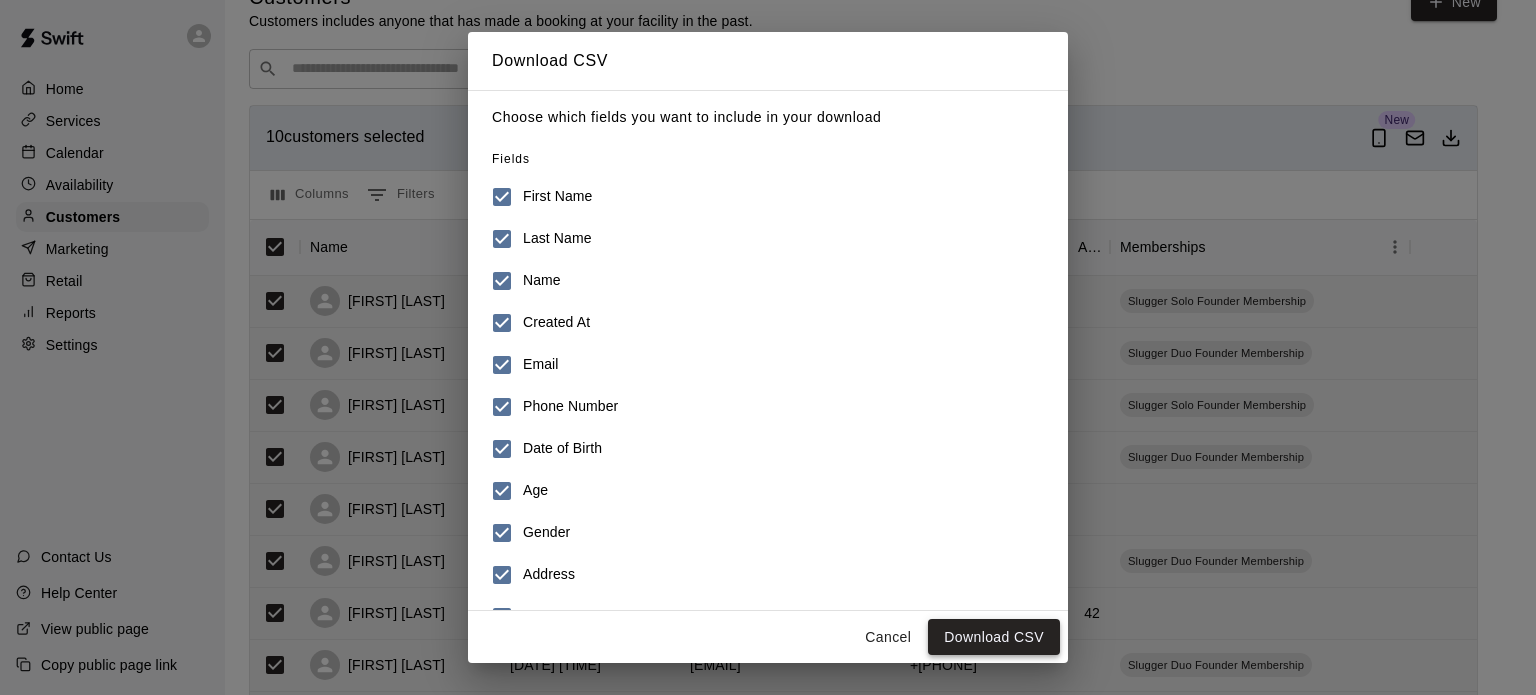 click on "Download CSV" at bounding box center [994, 637] 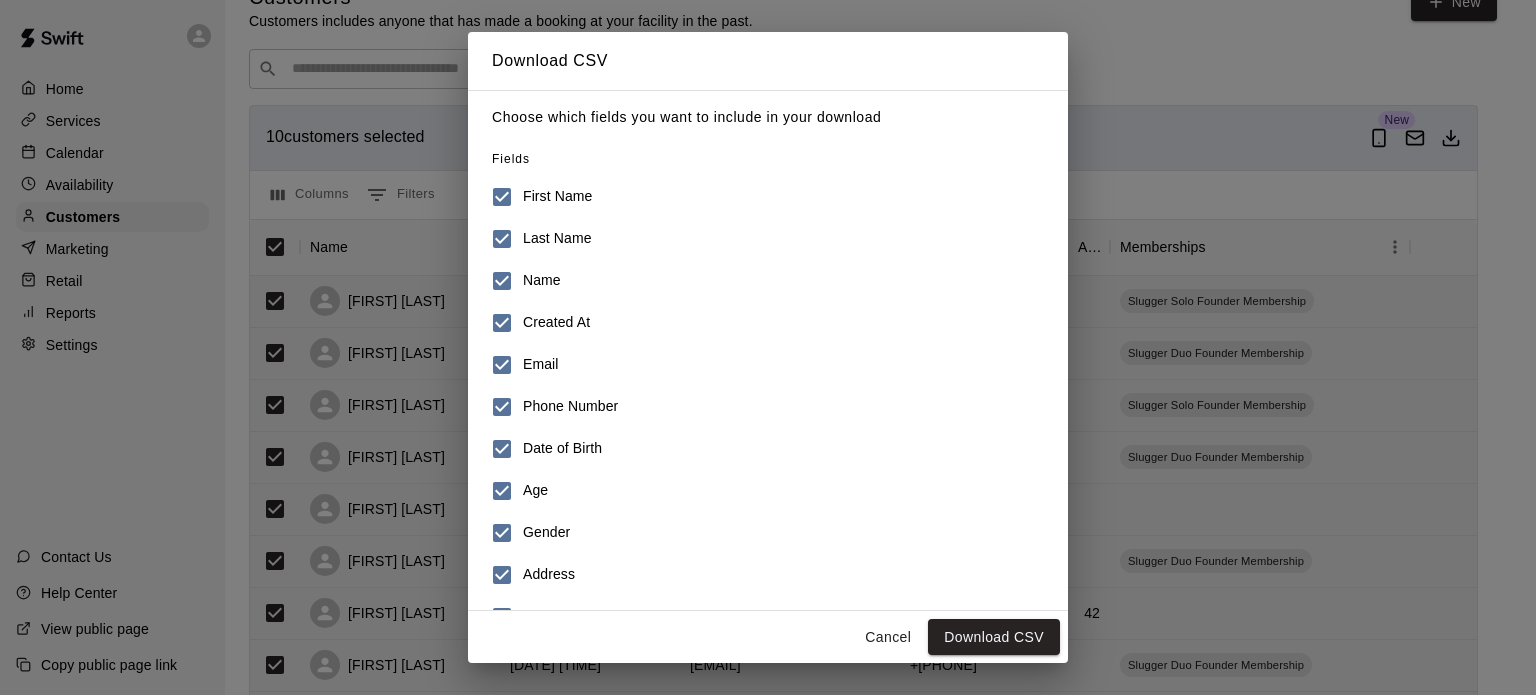 click on "Phone Number" at bounding box center [754, 407] 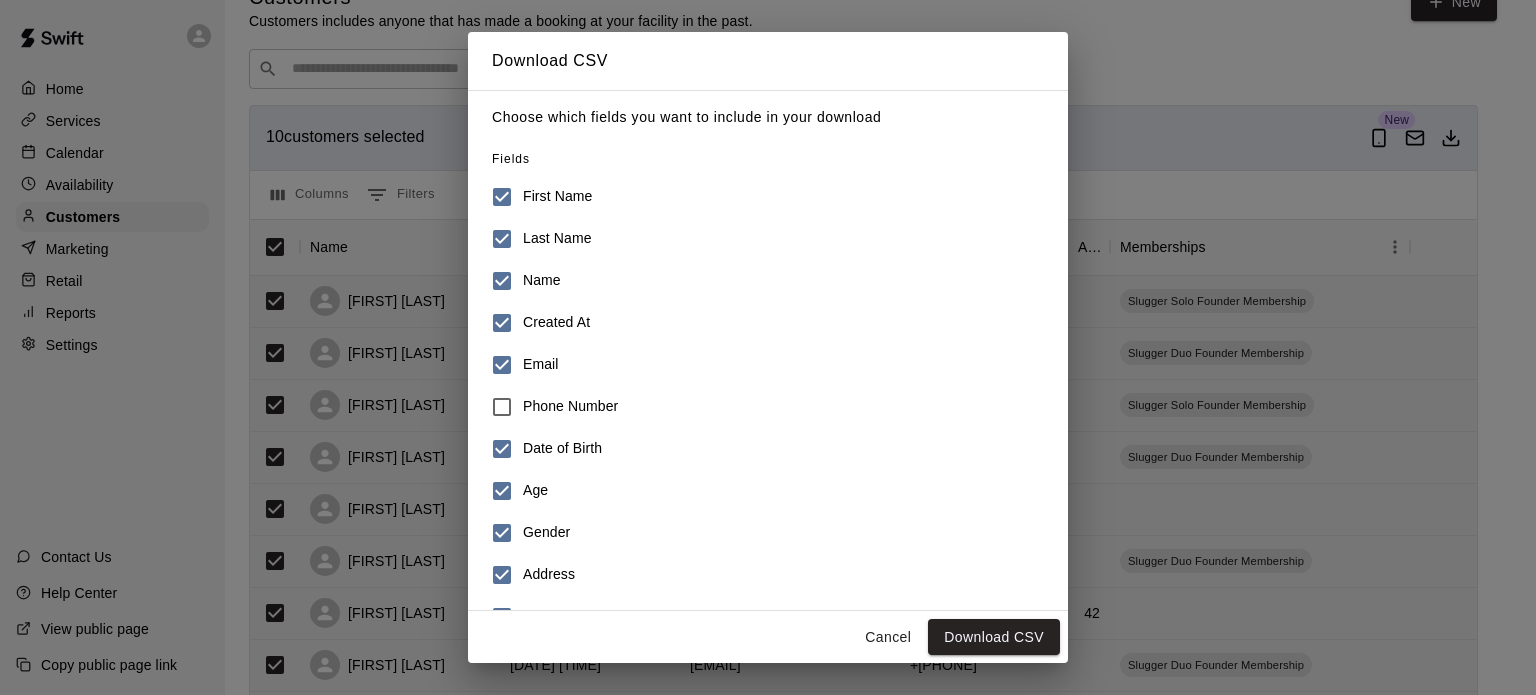 click on "Cancel" at bounding box center (888, 637) 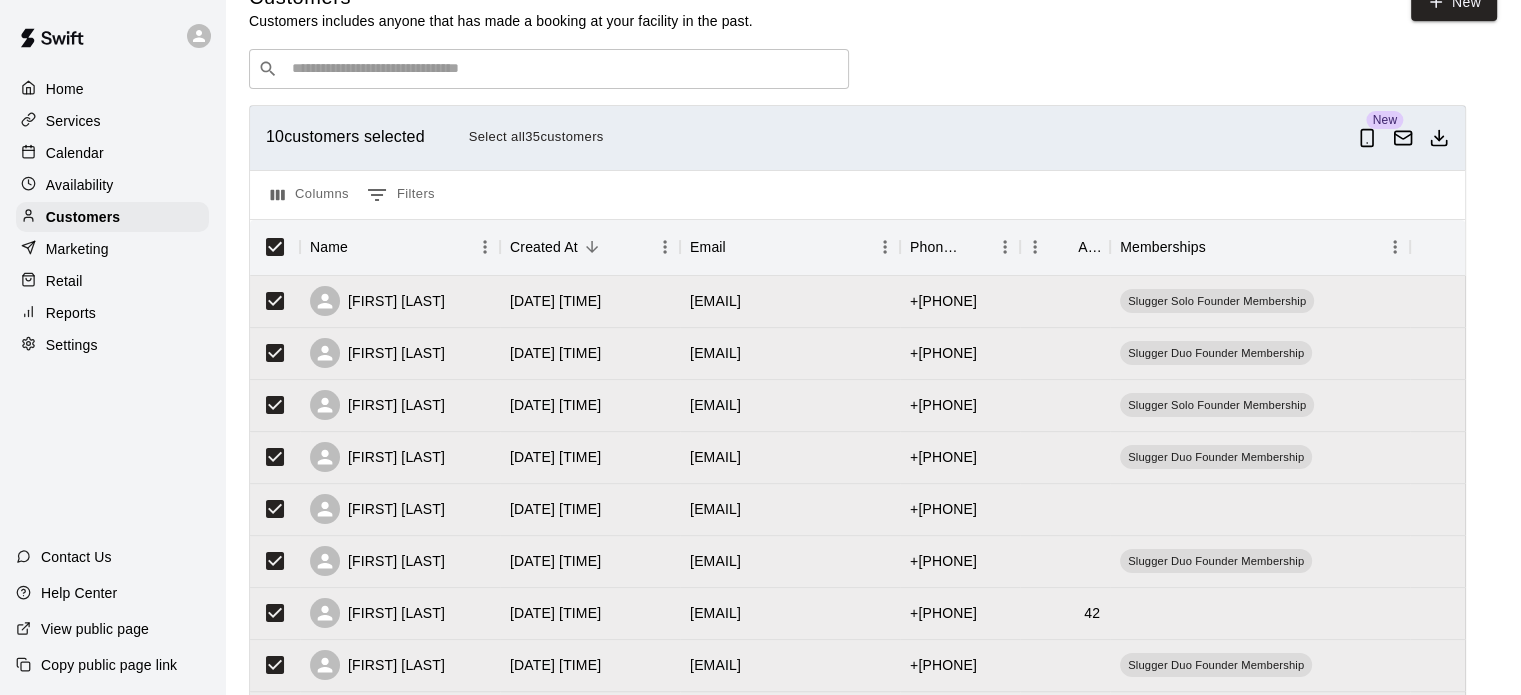 click on "Customers Customers includes anyone that has made a booking at your facility in the past.   New ​ ​ 10  customers selected Select all  35  customers New Columns 0 Filters Name Created At Email Phone Number Age Memberships [FIRST] [LAST] [DATE] [TIME] [EMAIL] +[PHONE] Slugger Solo Founder Membership [FIRST] [LAST] [DATE] [TIME] [EMAIL] +[PHONE] Slugger Duo Founder Membership [FIRST] [LAST] [DATE] [TIME] [EMAIL] +[PHONE] Slugger Solo Founder Membership [FIRST] [LAST] [DATE] [TIME] [EMAIL] +[PHONE] Slugger Duo Founder Membership [FIRST] [LAST] [DATE] [TIME] [EMAIL] +[PHONE] Slugger Duo Founder Membership [FIRST] [LAST] [DATE] [TIME] [EMAIL] +[PHONE] [AGE] [FIRST] [LAST] [DATE] [TIME] [EMAIL] +[PHONE] Slugger Duo Founder Membership [FIRST] [LAST] [DATE] [TIME] +[PHONE]" at bounding box center [873, 417] 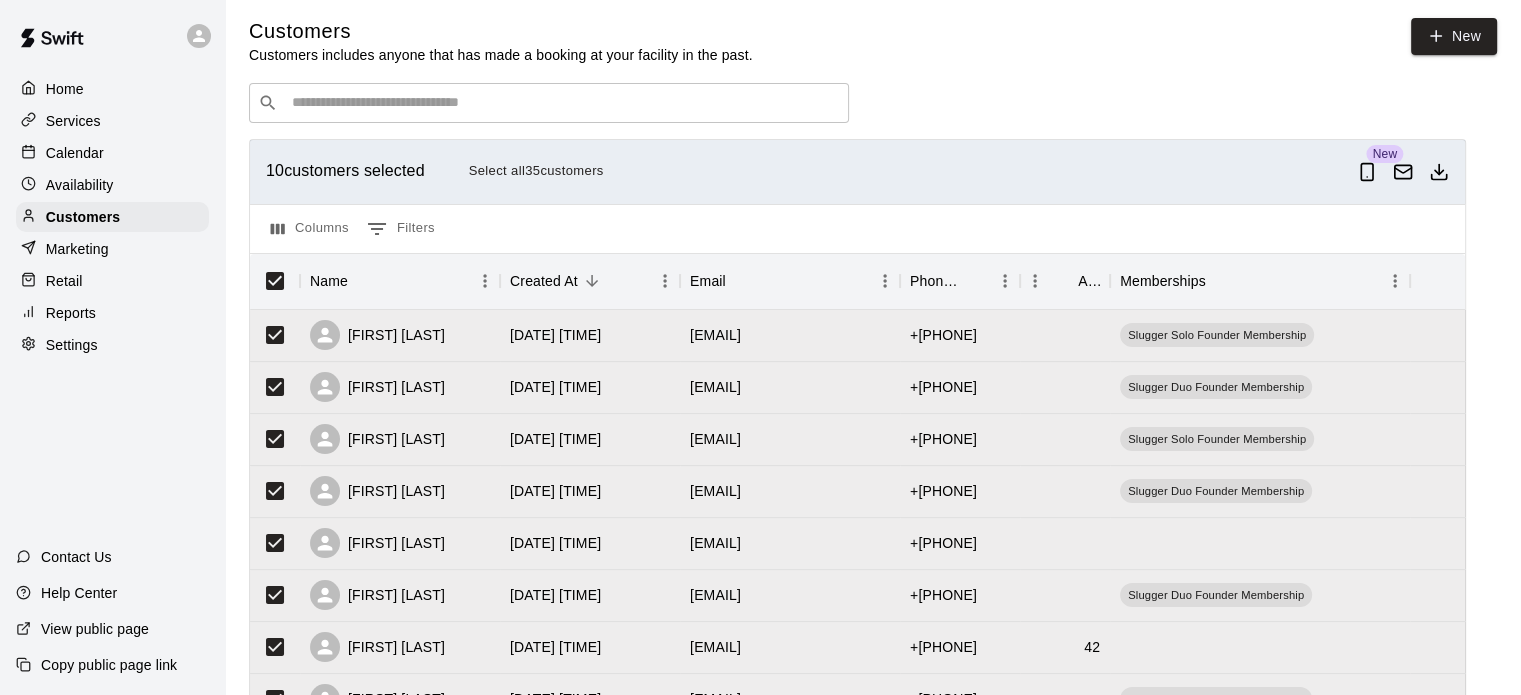 scroll, scrollTop: 0, scrollLeft: 0, axis: both 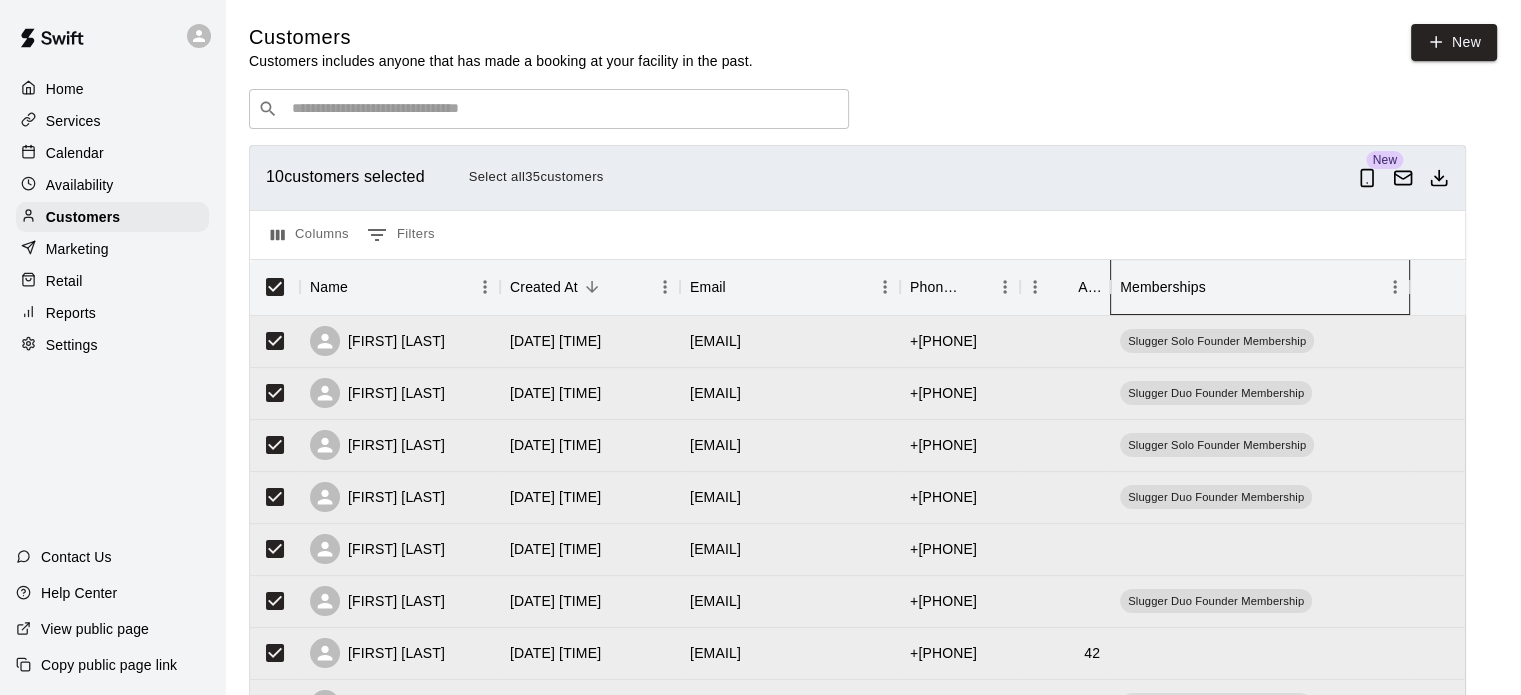 click on "Memberships" at bounding box center (1163, 287) 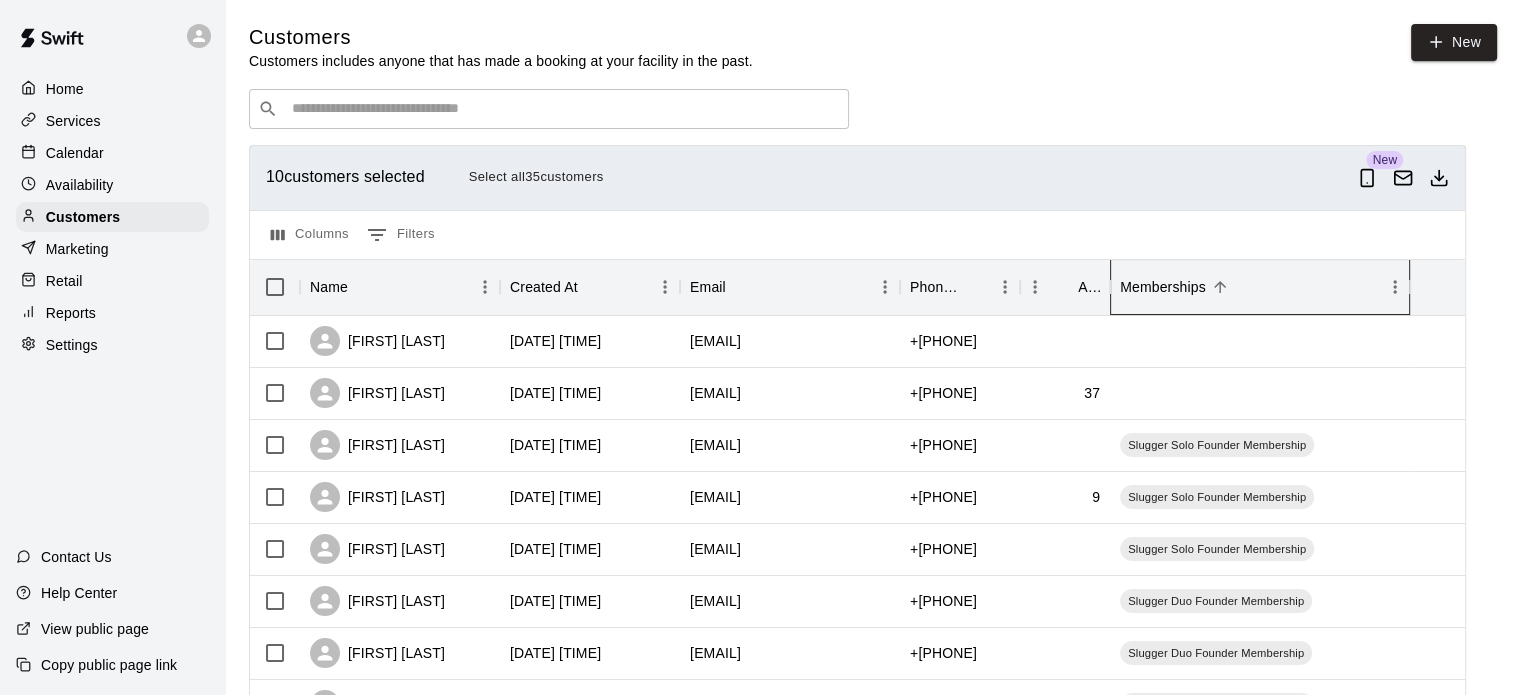 click on "Memberships" at bounding box center [1163, 287] 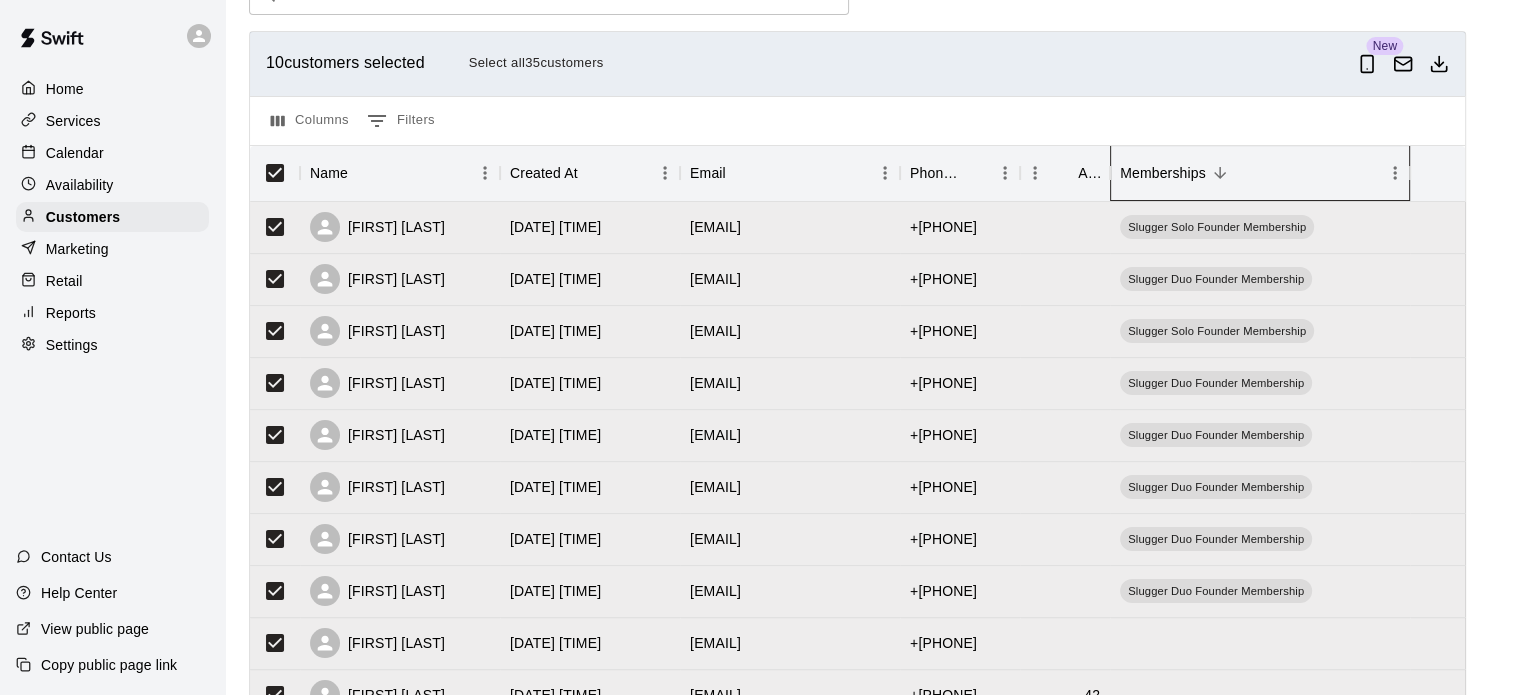 scroll, scrollTop: 252, scrollLeft: 0, axis: vertical 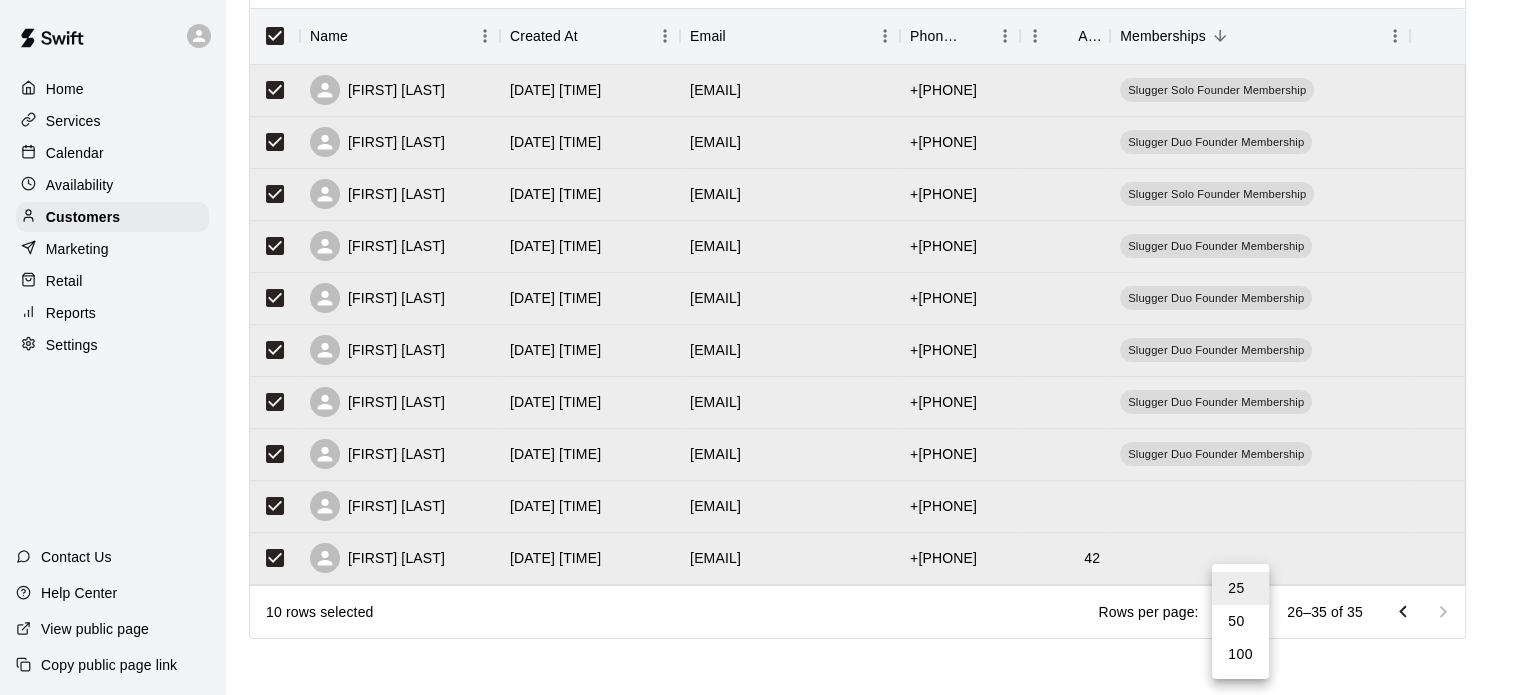 click on "Home Services Calendar Availability Customers Marketing Retail Reports Settings Contact Us Help Center View public page Copy public page link Customers Customers includes anyone that has made a booking at your facility in the past.   New ​ ​ 10  customers selected Select all  35  customers New Columns 0 Filters Name Created At Email Phone Number Age Memberships [FIRST] [LAST] [DATE] [TIME] [EMAIL] +[PHONE] Slugger Solo Founder Membership [FIRST] [LAST] [DATE] [TIME] [EMAIL] +[PHONE] Slugger Duo Founder Membership [FIRST] [LAST] [DATE] [TIME] [EMAIL] +[PHONE] Slugger Solo Founder Membership [FIRST] [LAST] [DATE] [TIME] [EMAIL] +[PHONE] Slugger Duo Founder Membership [FIRST] [LAST] [DATE] [TIME] [EMAIL] +[PHONE] Slugger Duo Founder Membership [FIRST] [LAST] [DATE] [TIME] [EMAIL] +[PHONE] [AGE] [FIRST] [LAST] [DATE] [TIME] [EMAIL] +[PHONE] Slugger Duo Founder Membership [FIRST] [LAST] [DATE] [TIME] +[PHONE] [FIRST] [LAST]" at bounding box center (760, 222) 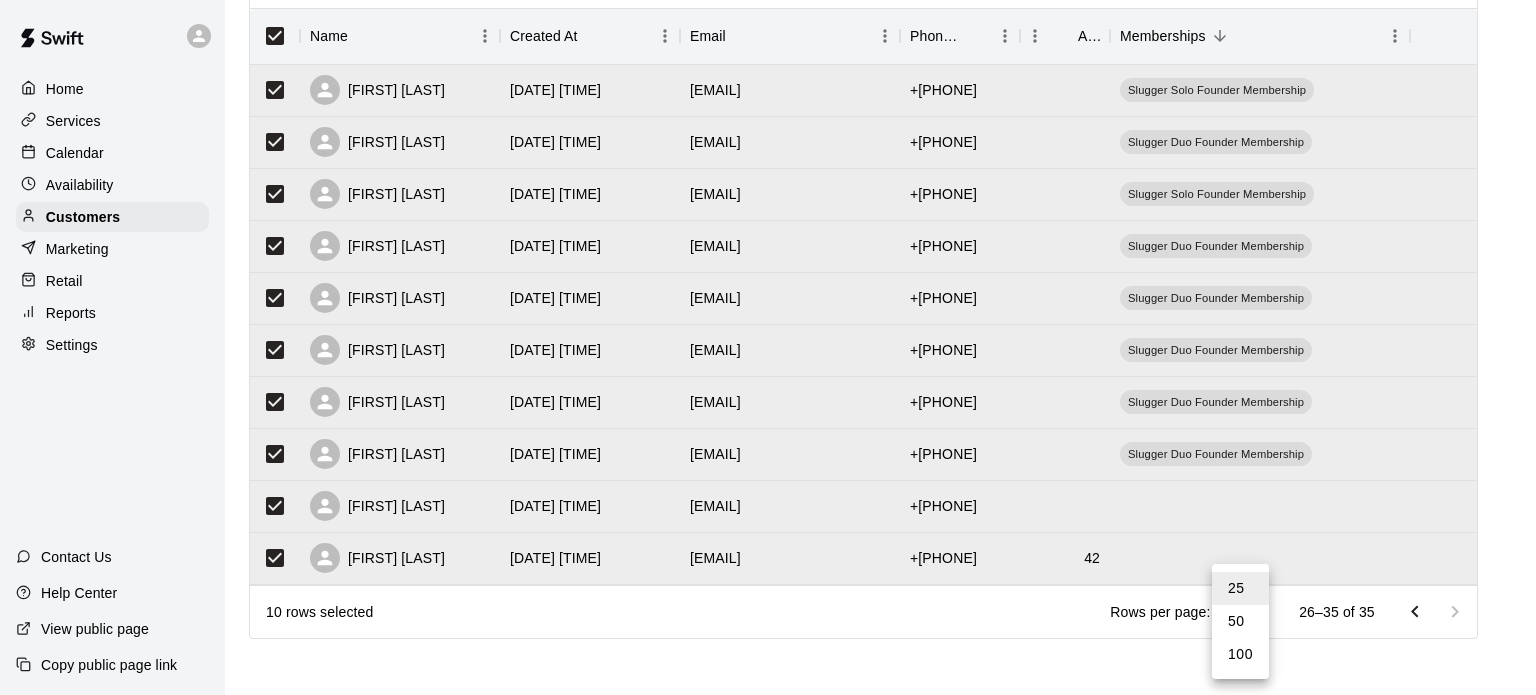 click on "100" at bounding box center (1240, 654) 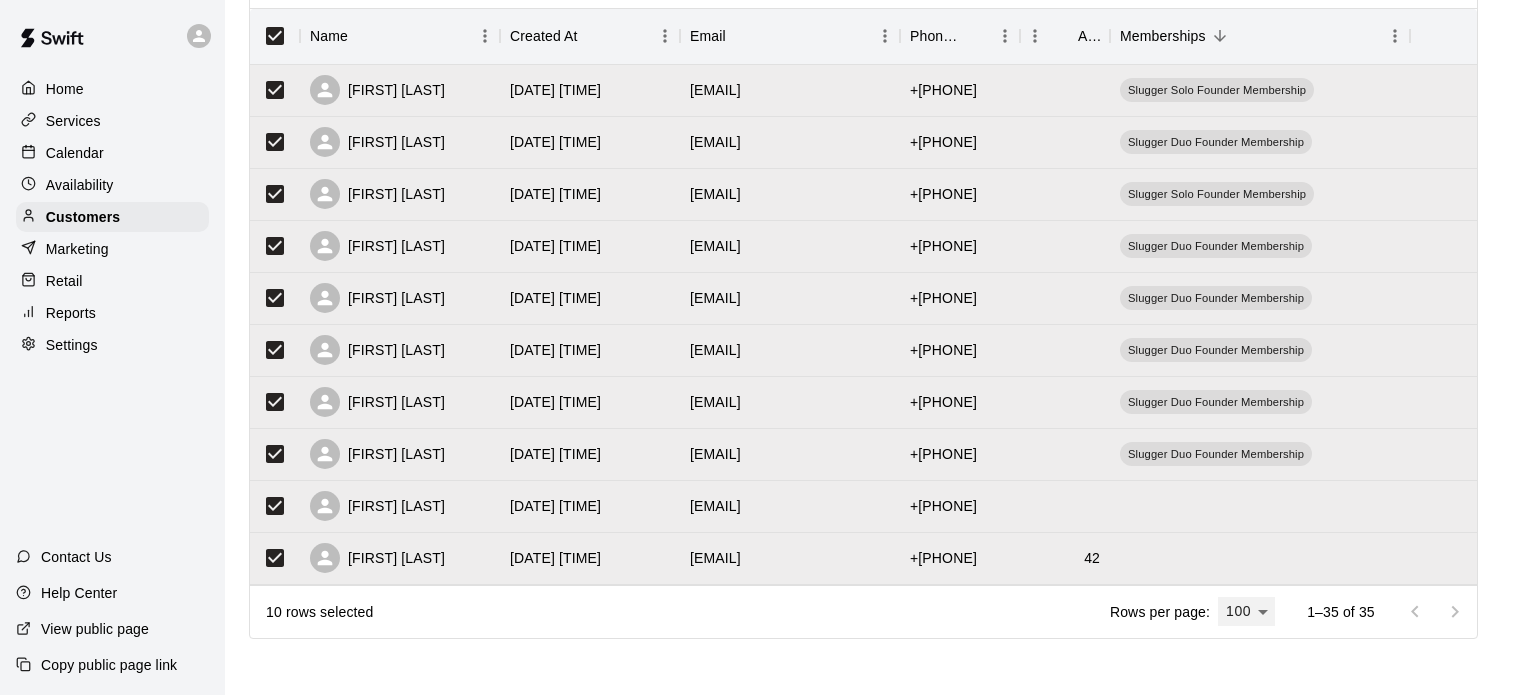 type on "***" 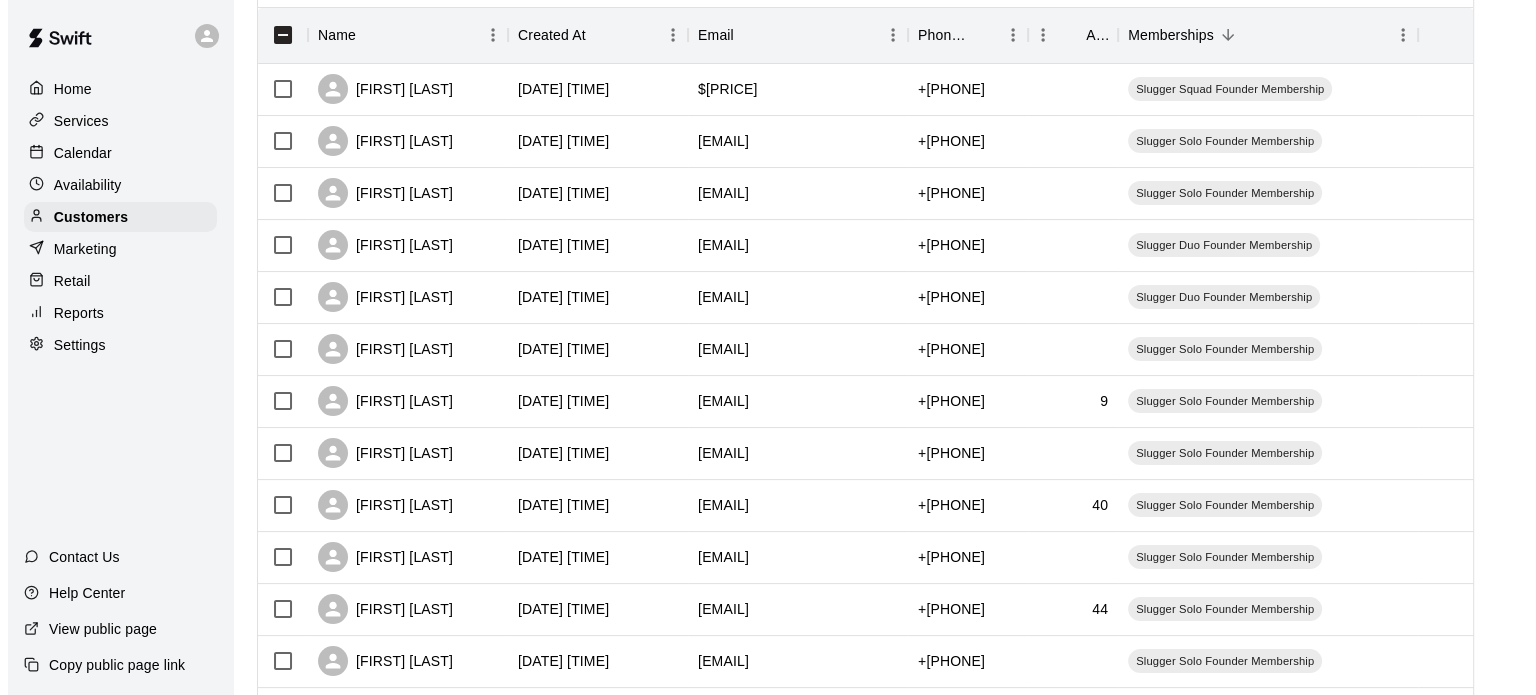 scroll, scrollTop: 0, scrollLeft: 0, axis: both 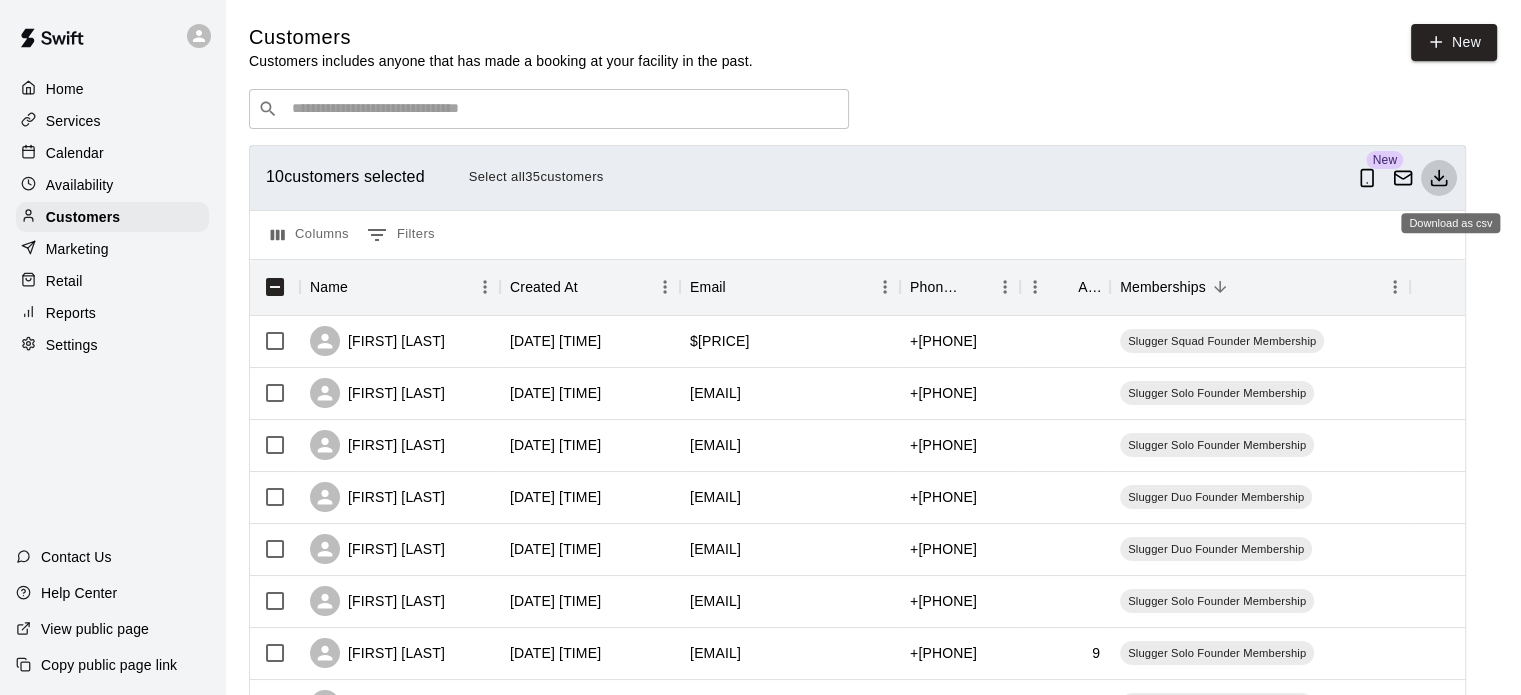 click 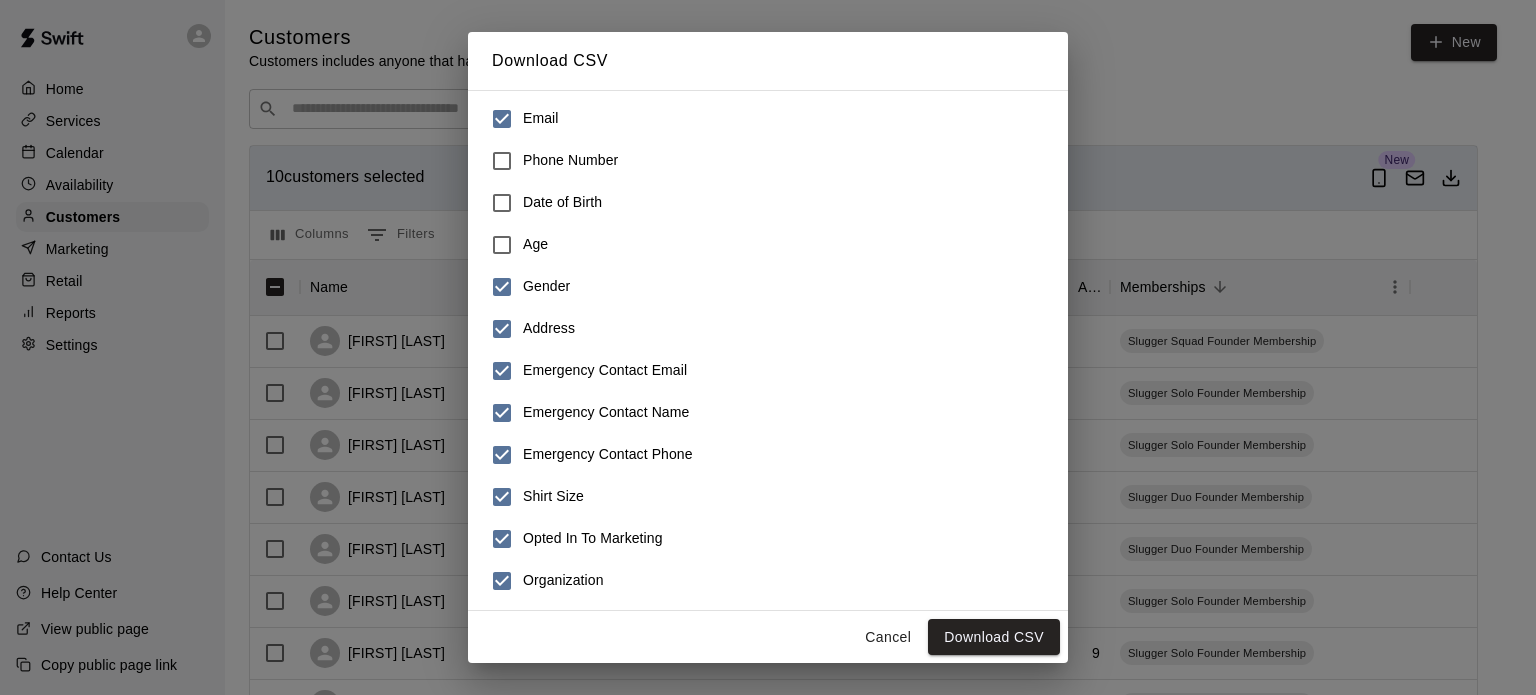 scroll, scrollTop: 269, scrollLeft: 0, axis: vertical 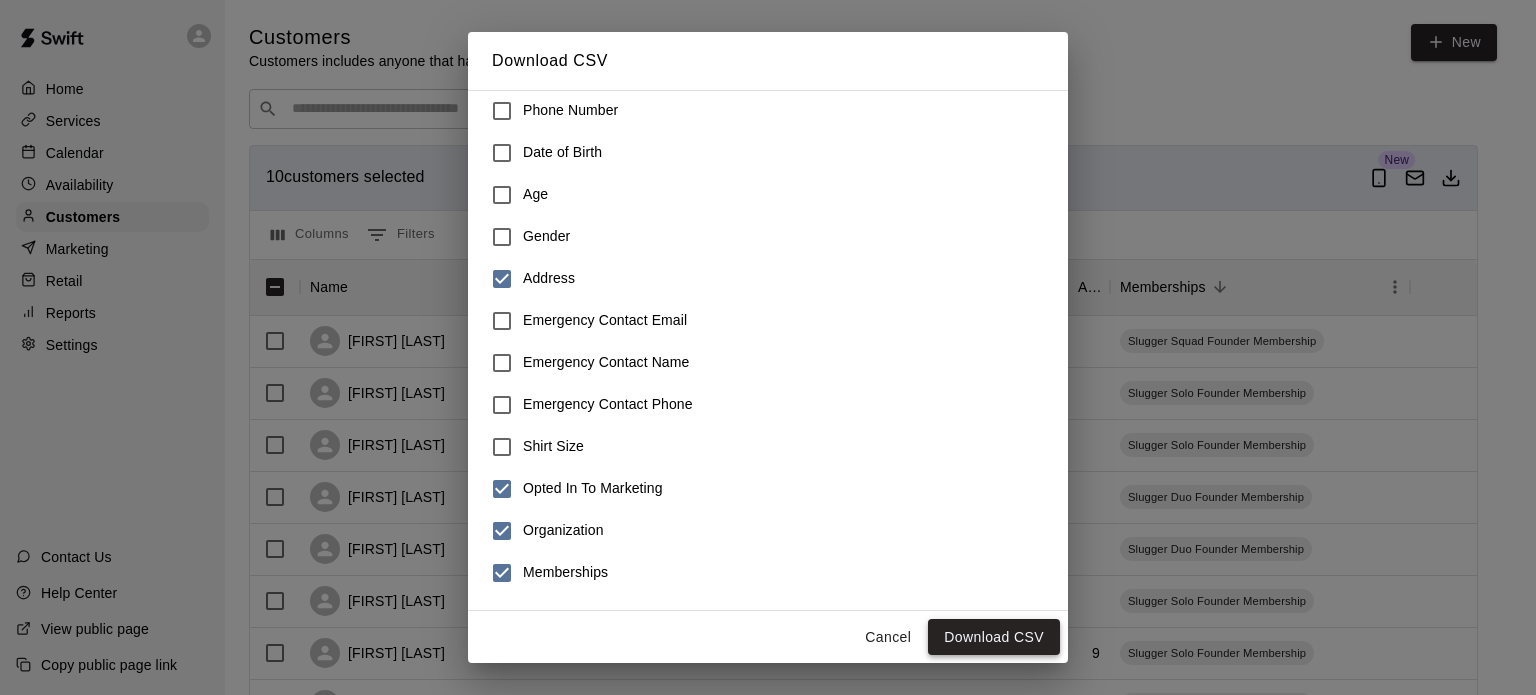 click on "Download CSV" at bounding box center (994, 637) 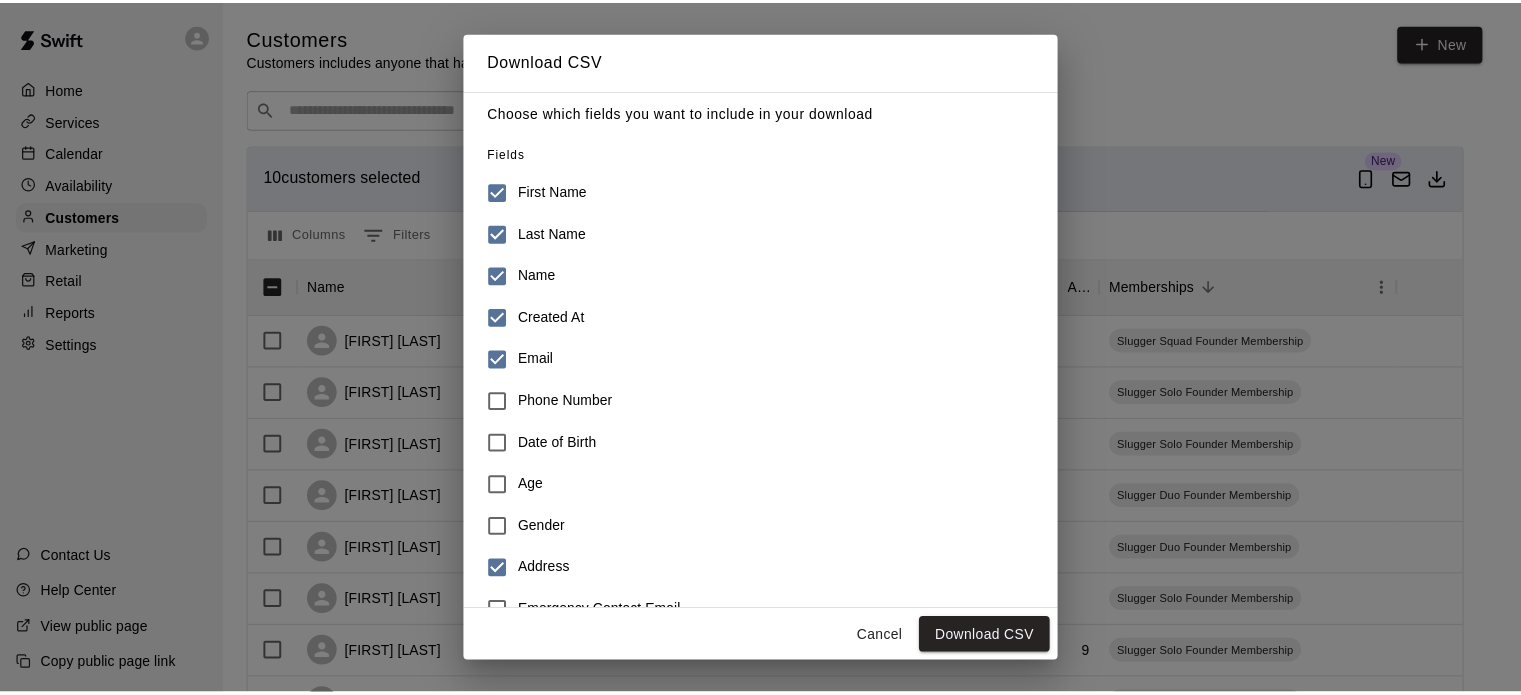 scroll, scrollTop: 0, scrollLeft: 0, axis: both 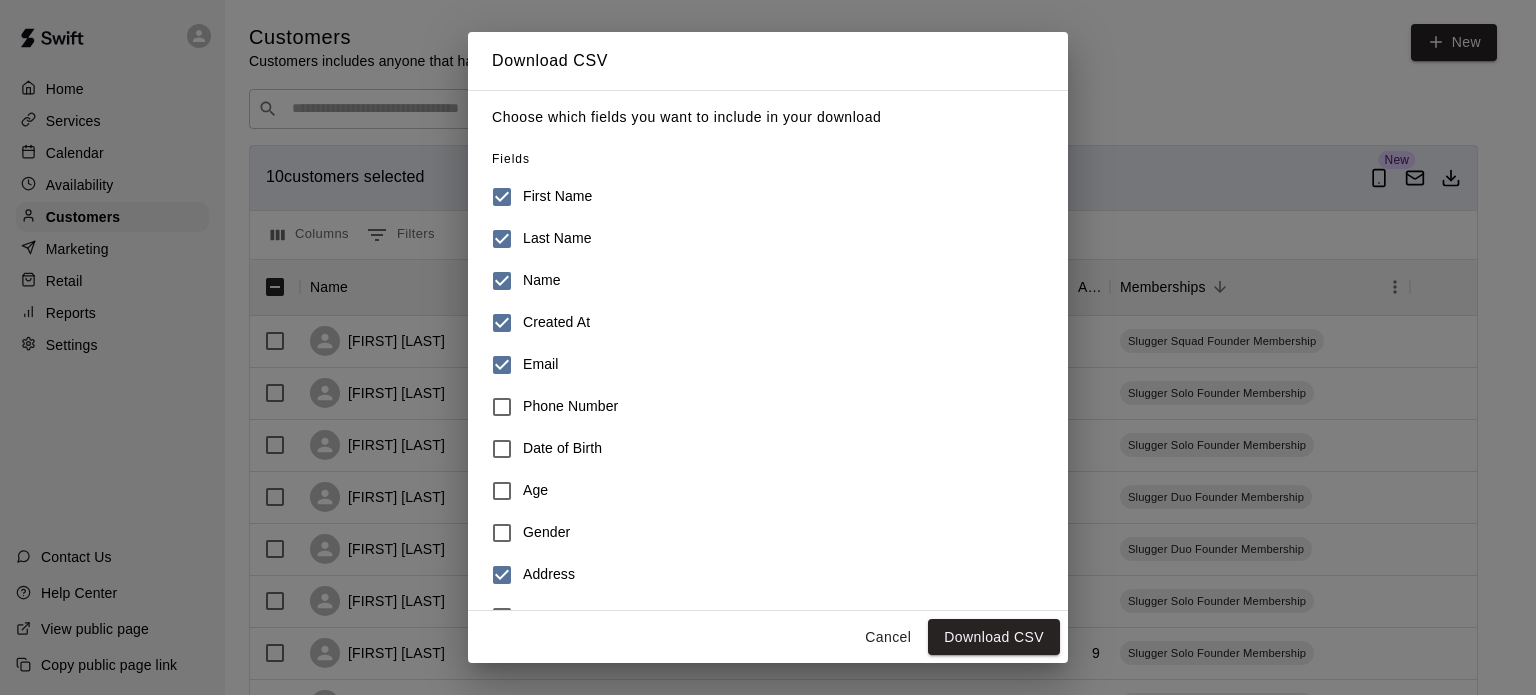 click on "Cancel" at bounding box center [888, 637] 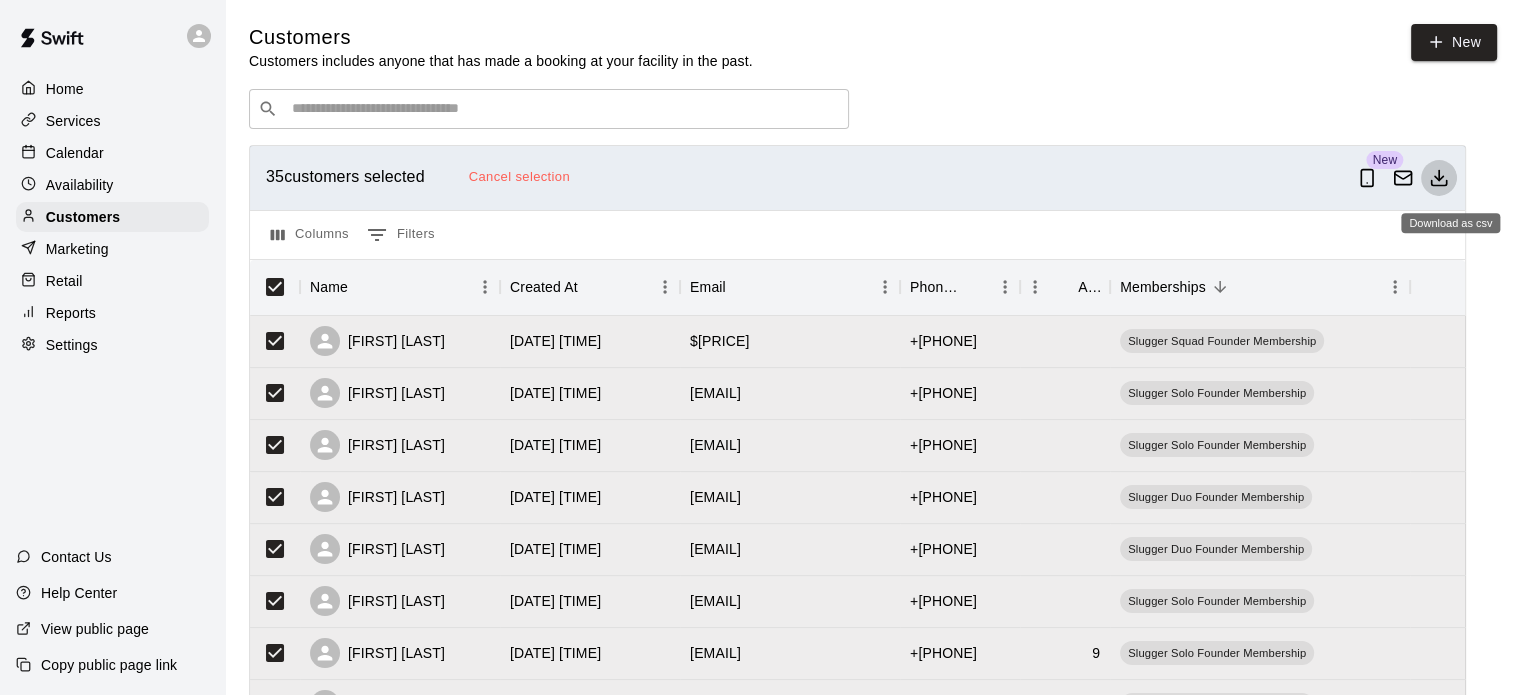 click 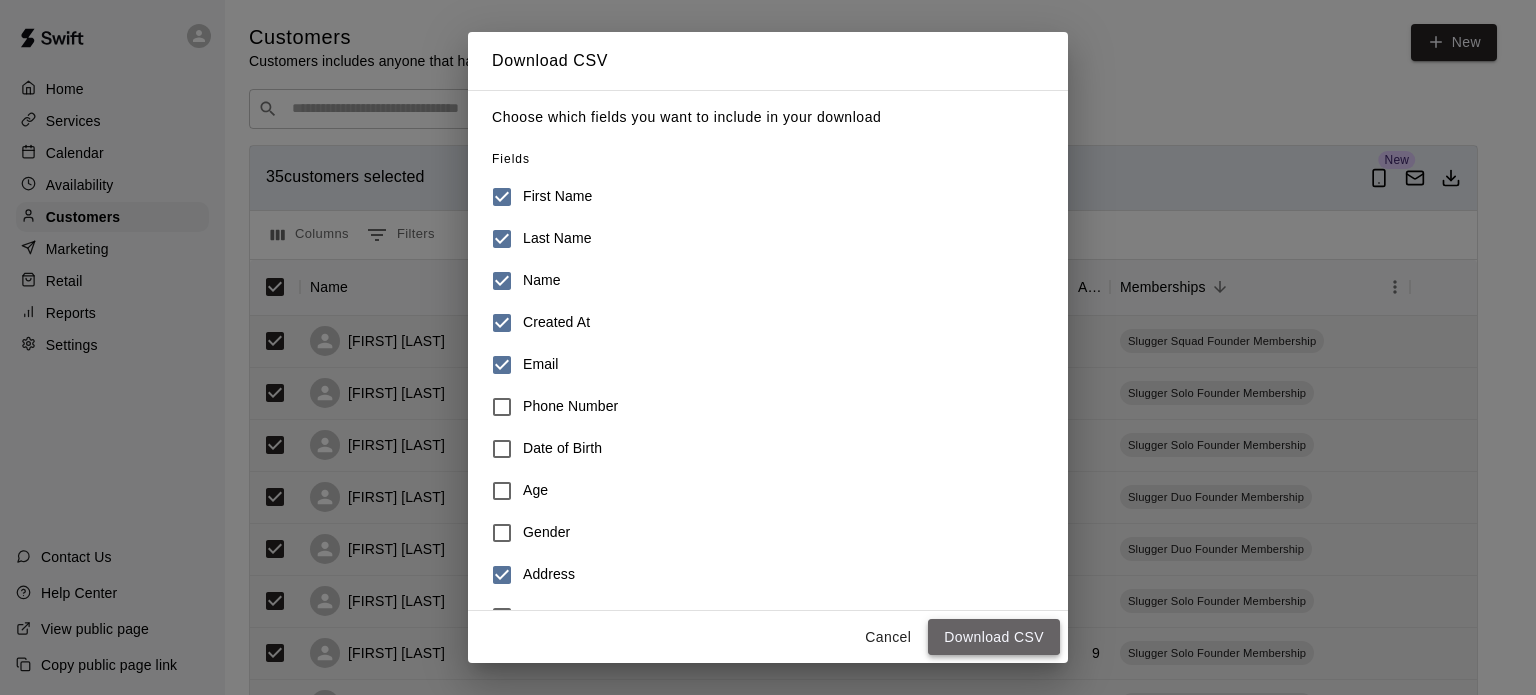 click on "Download CSV" at bounding box center [994, 637] 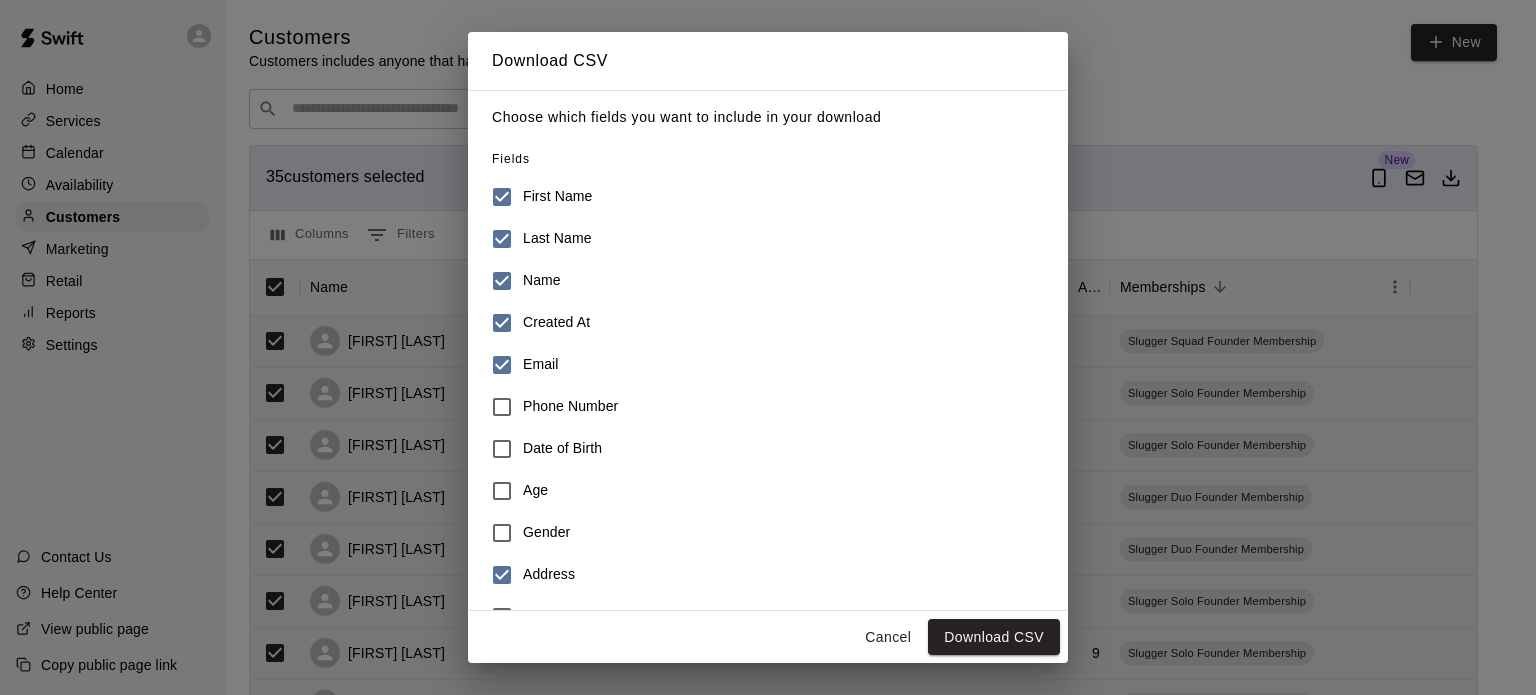 click on "Cancel" at bounding box center [888, 637] 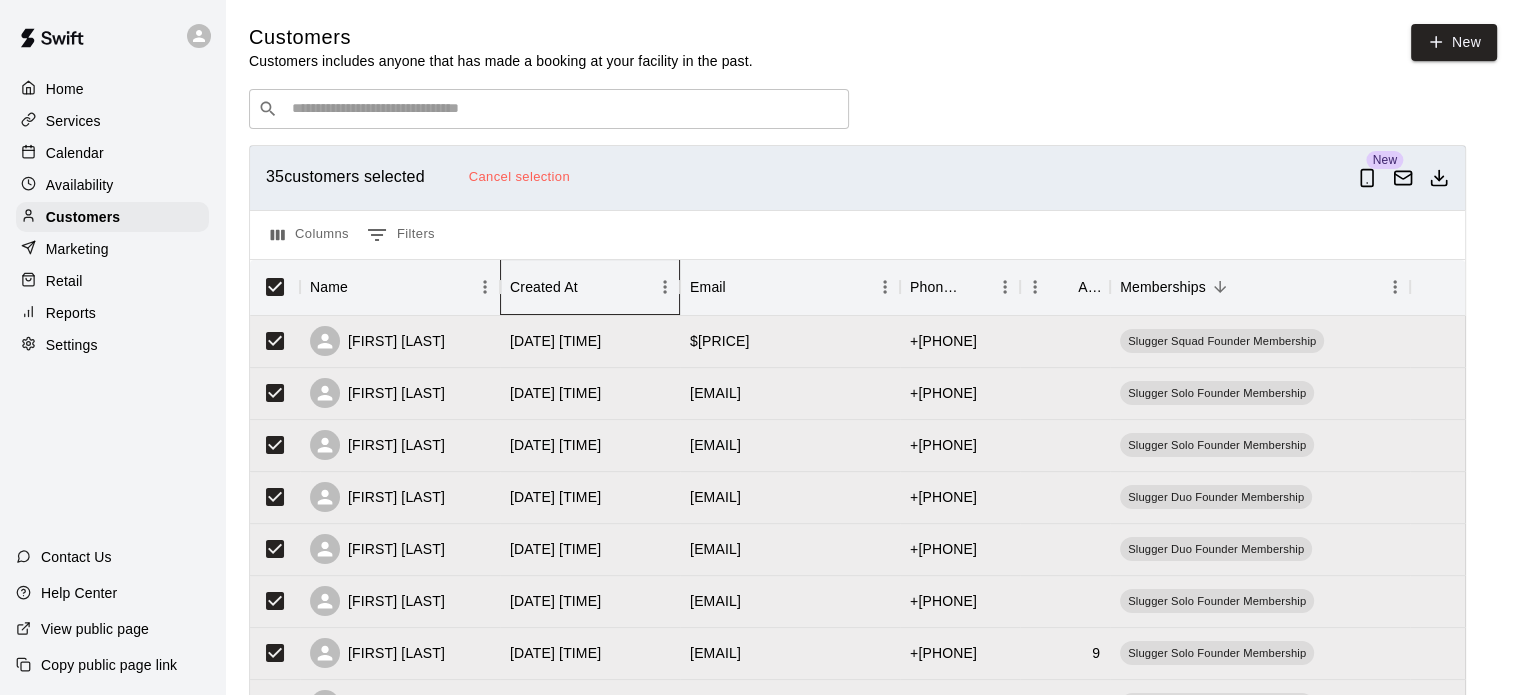 click on "Created At" at bounding box center [580, 287] 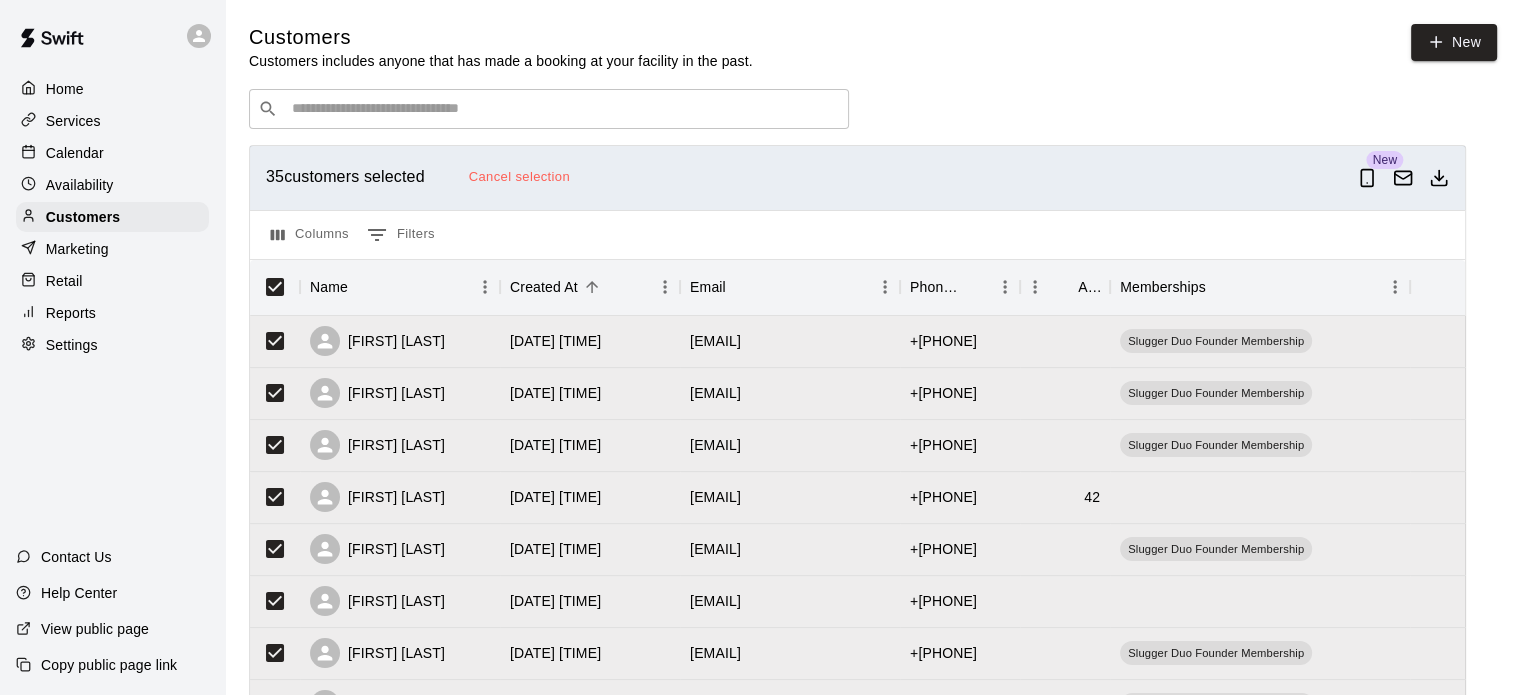 click on "Home" at bounding box center (65, 89) 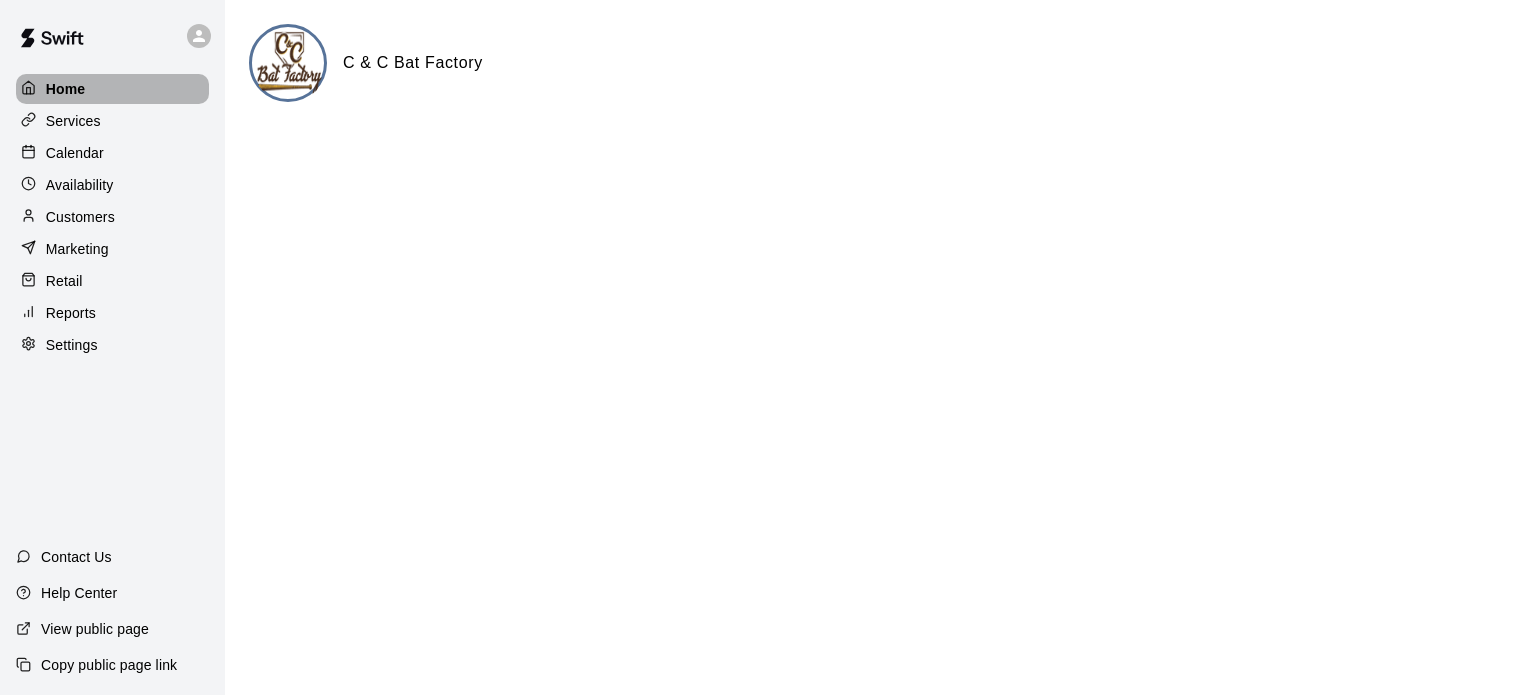 click on "Home" at bounding box center (66, 89) 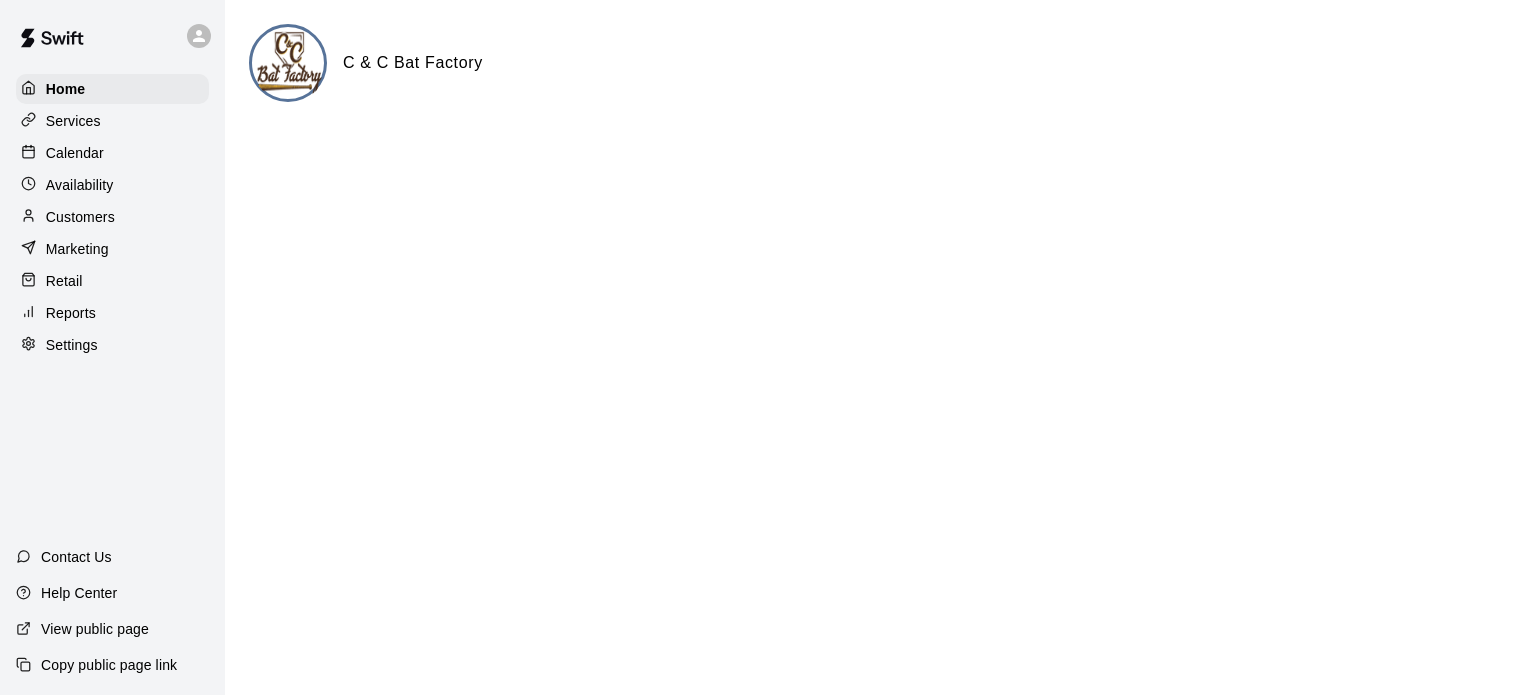 click on "Reports" at bounding box center (71, 313) 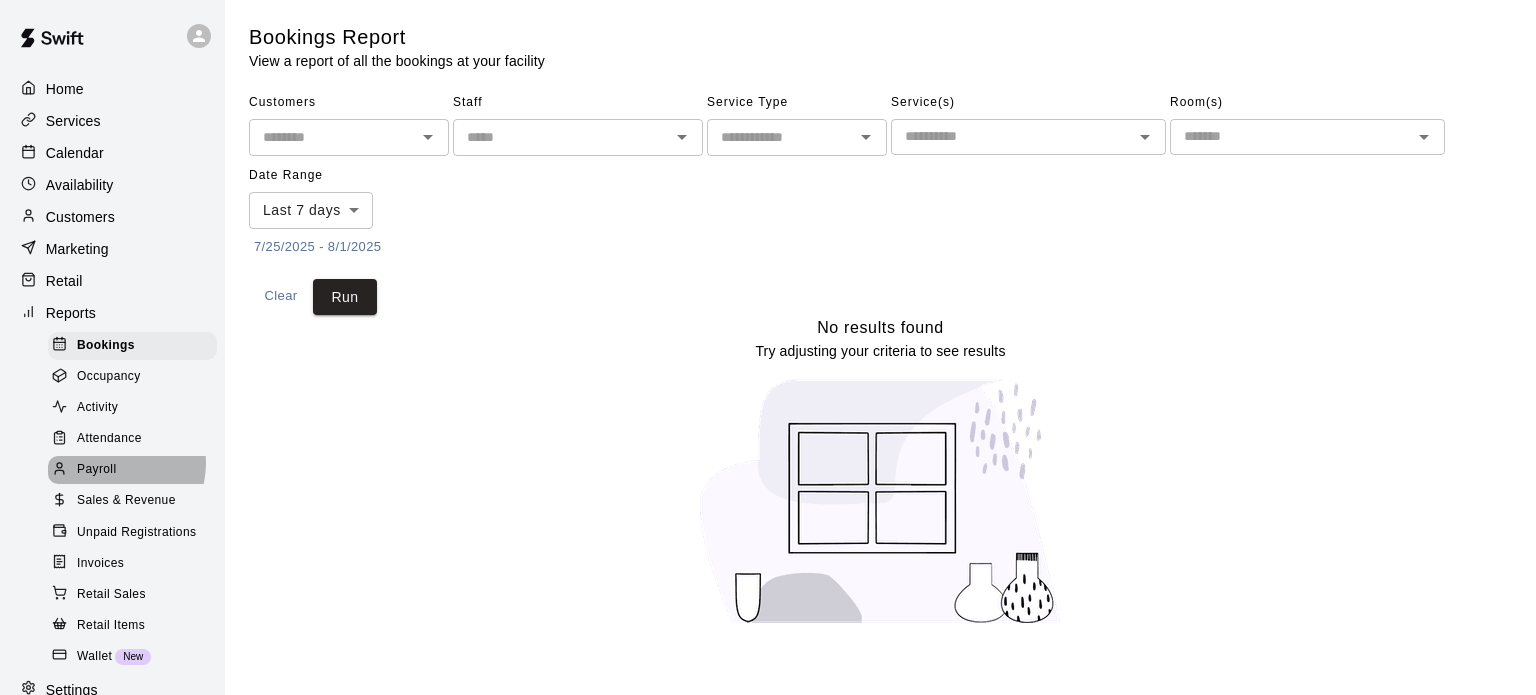 click on "Payroll" at bounding box center [96, 470] 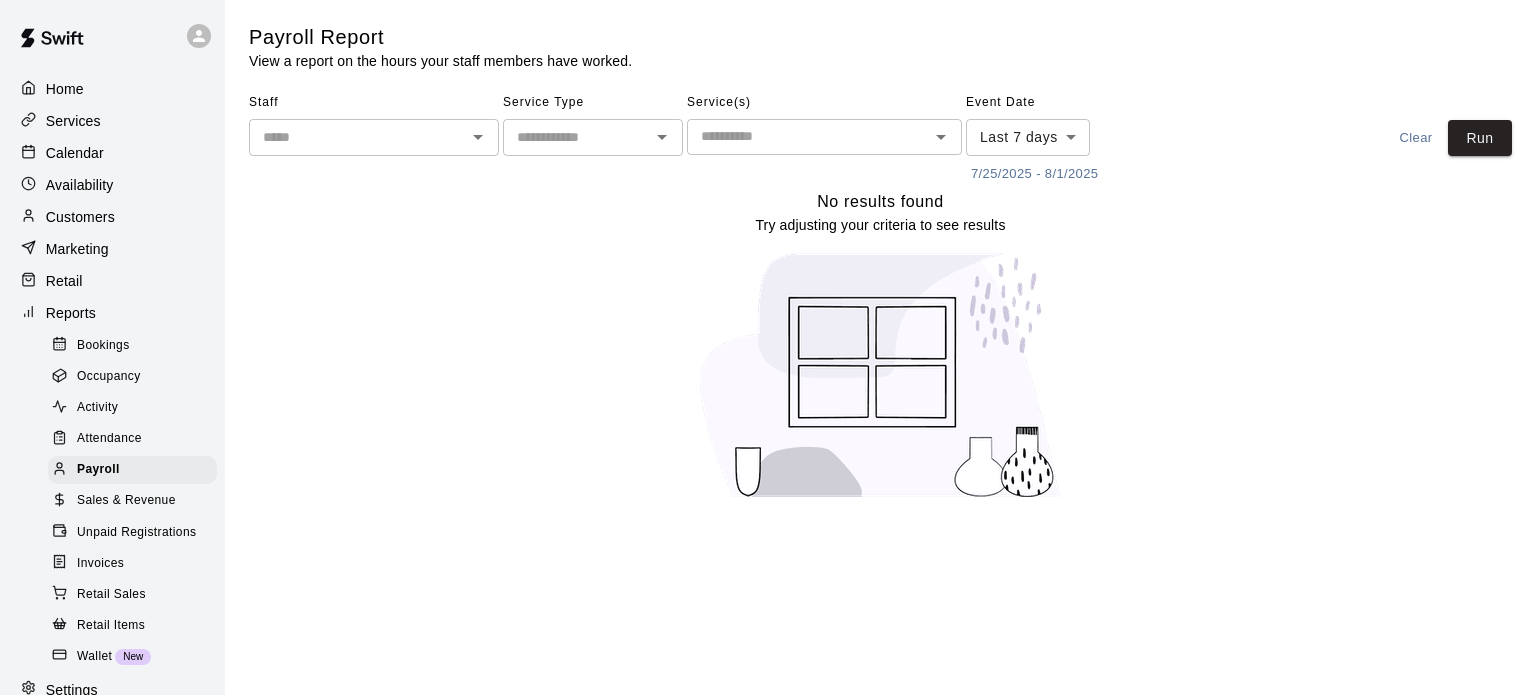 click on "Services" at bounding box center [73, 121] 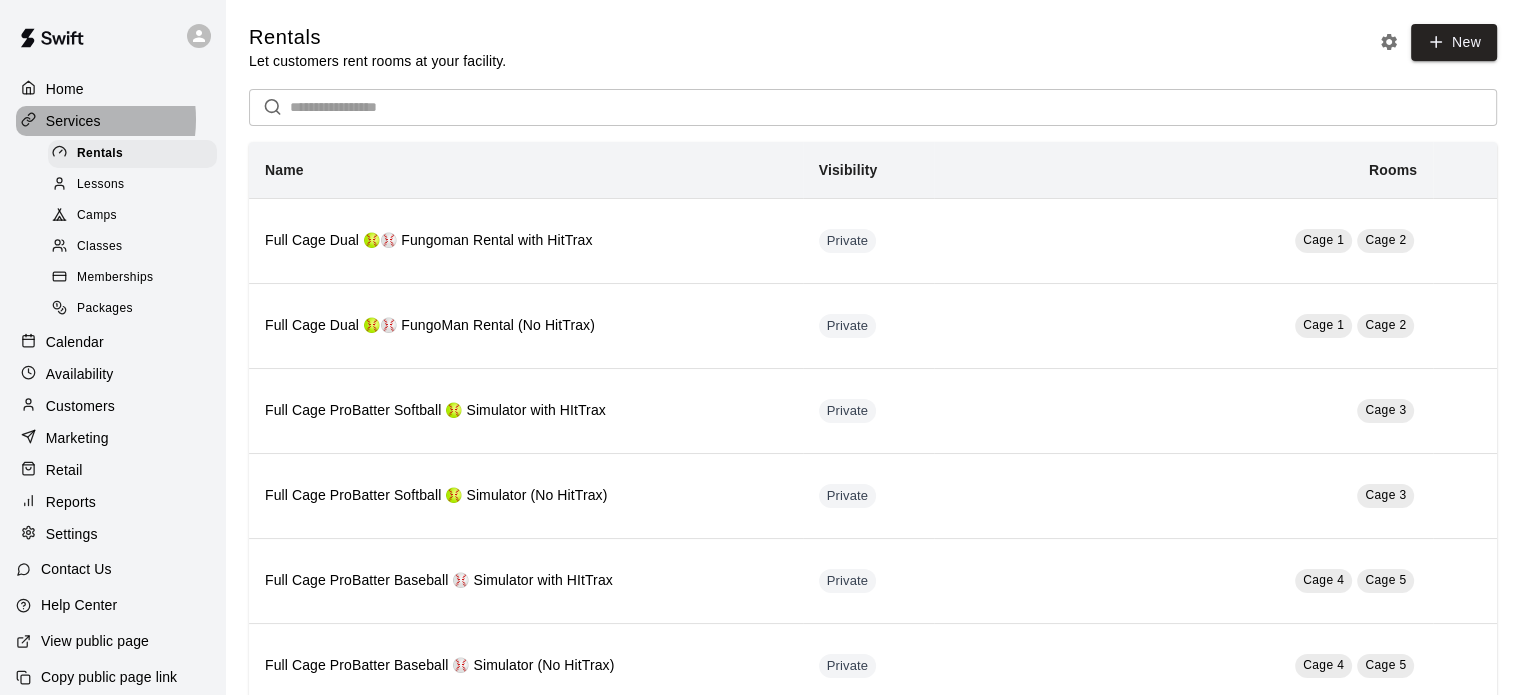 click on "Services" at bounding box center (73, 121) 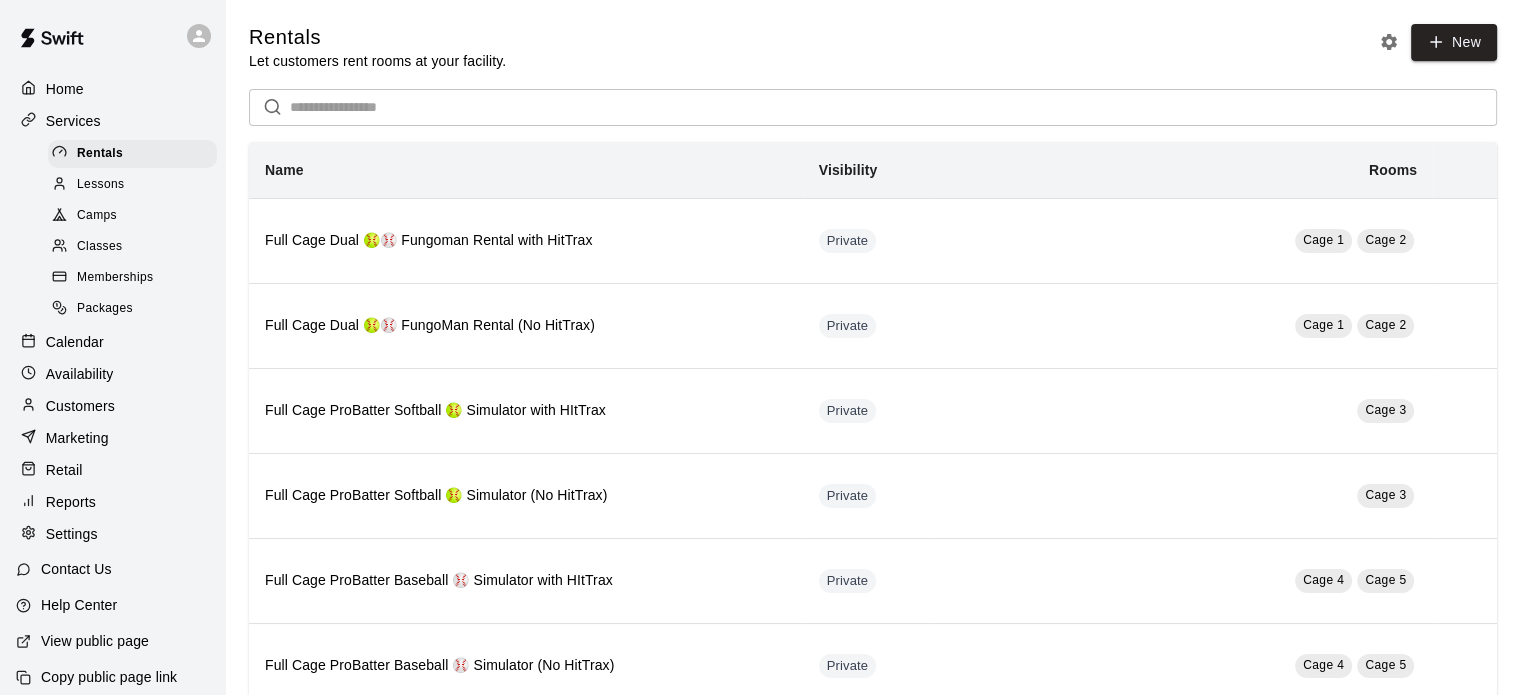 click on "Home" at bounding box center (65, 89) 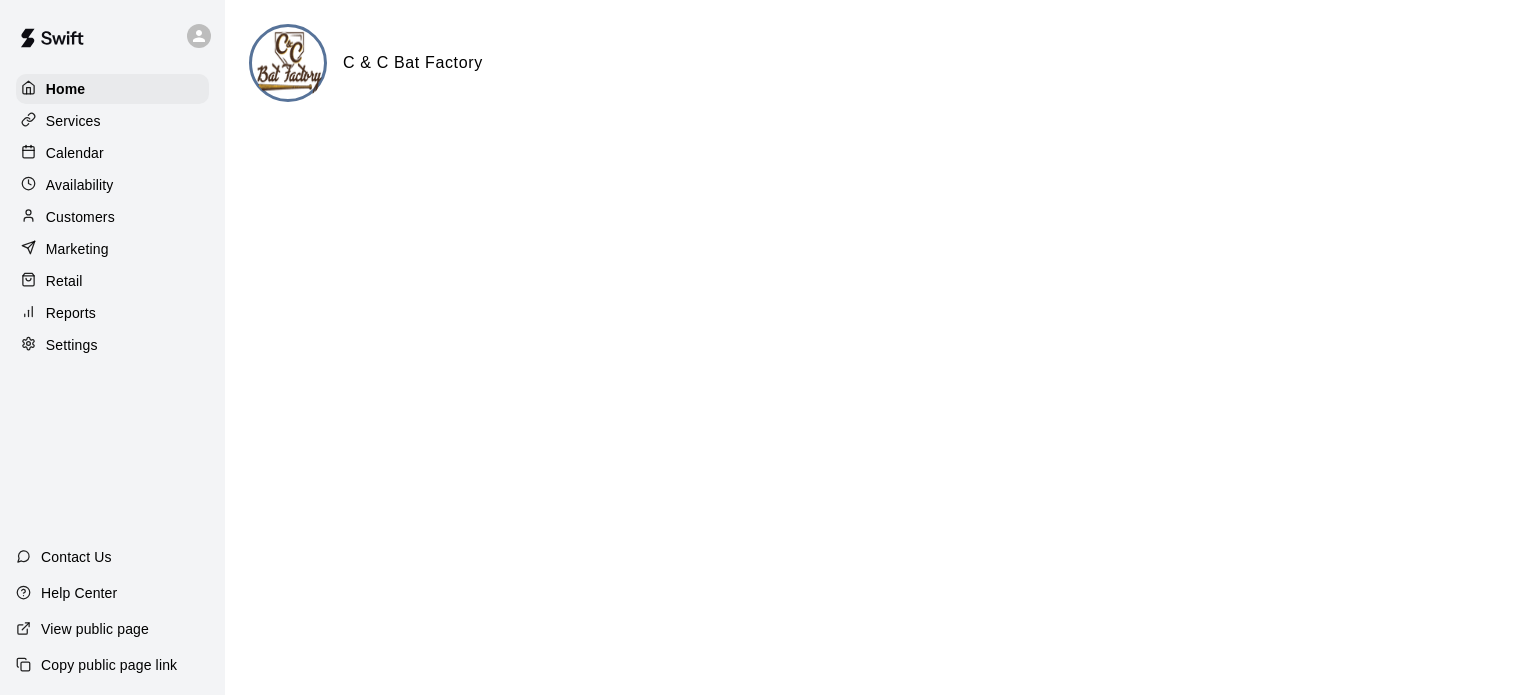 click on "Customers" at bounding box center [80, 217] 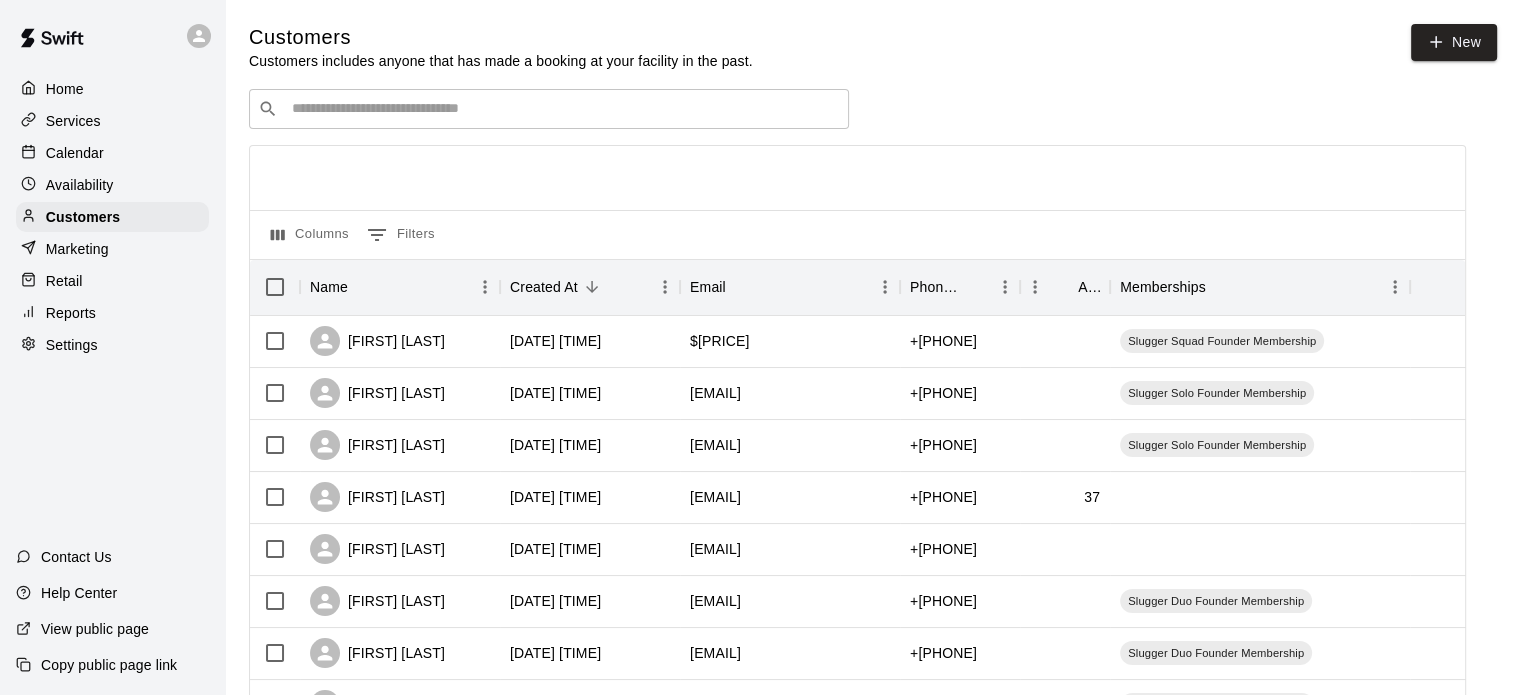 click on "Marketing" at bounding box center [77, 249] 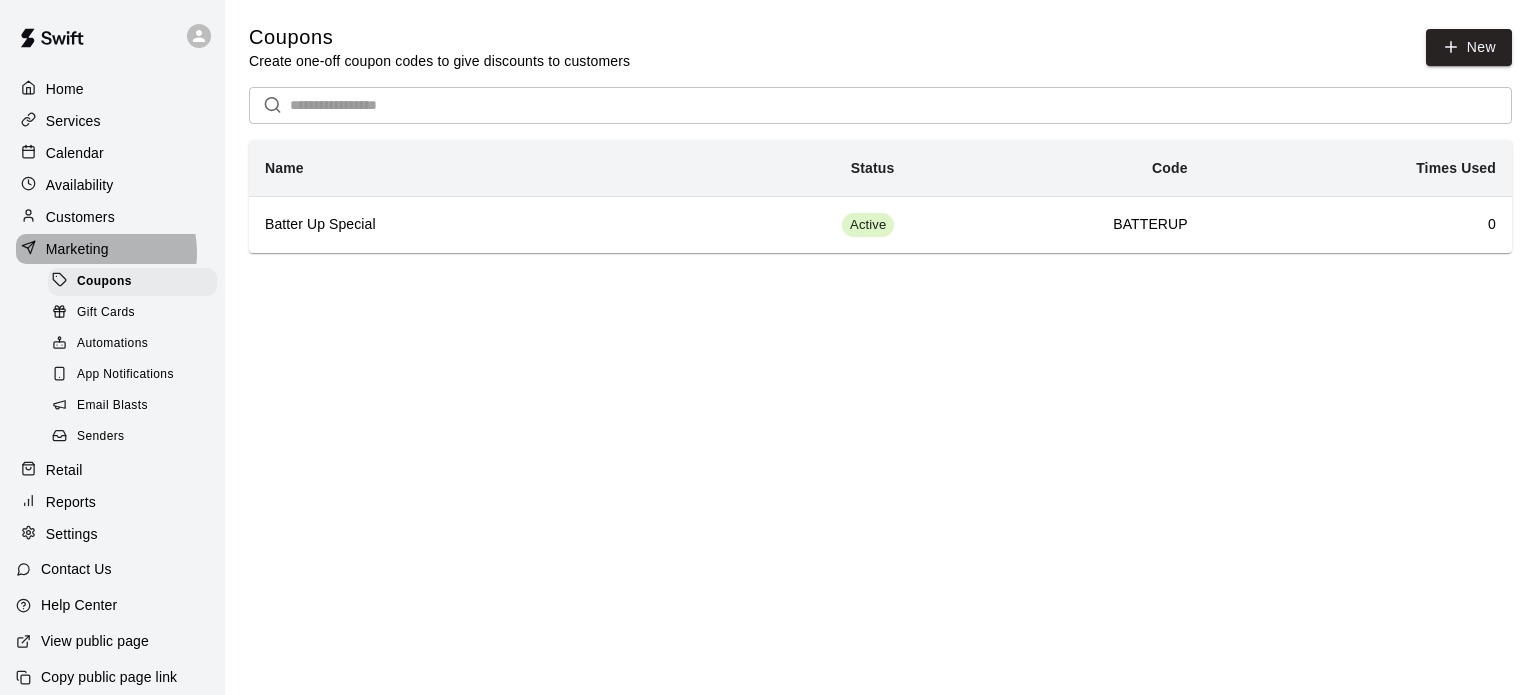 click on "Marketing" at bounding box center (77, 249) 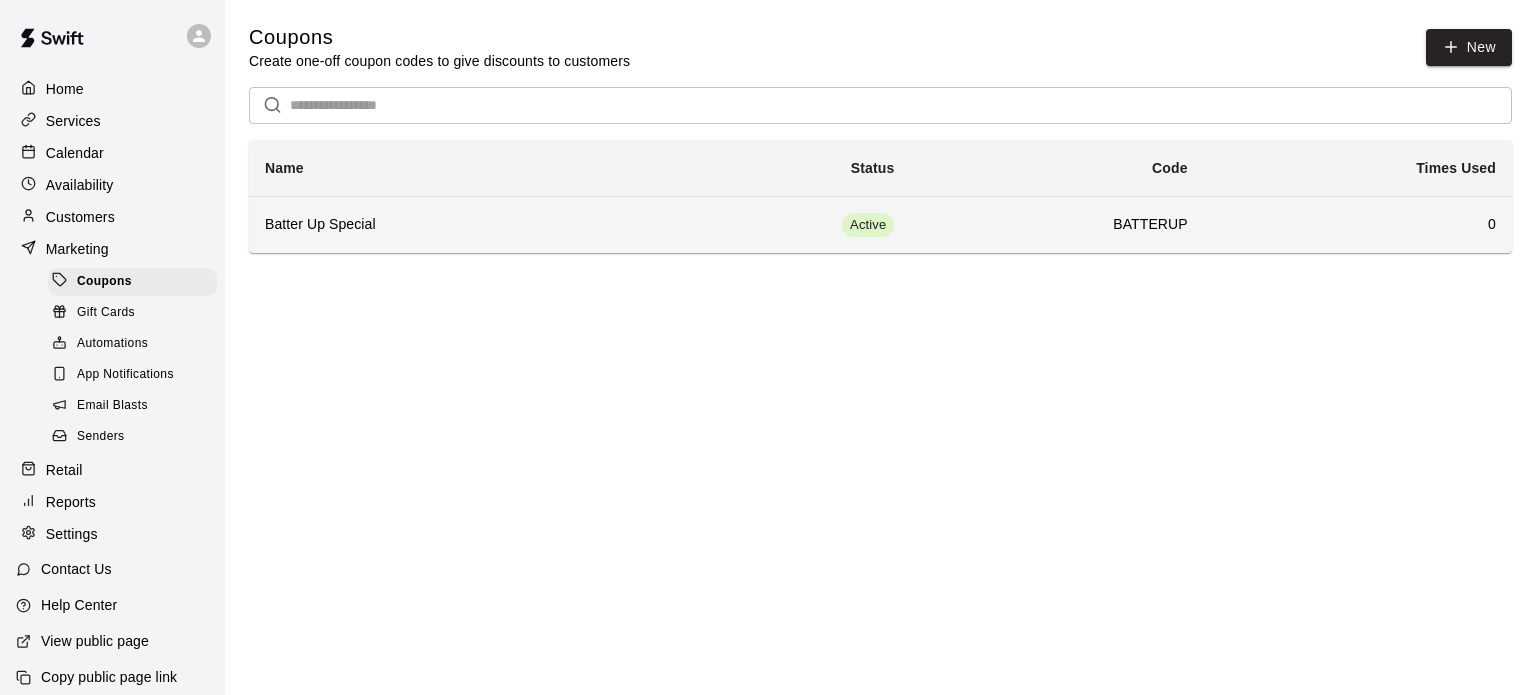 click on "Batter Up Special" at bounding box center [445, 225] 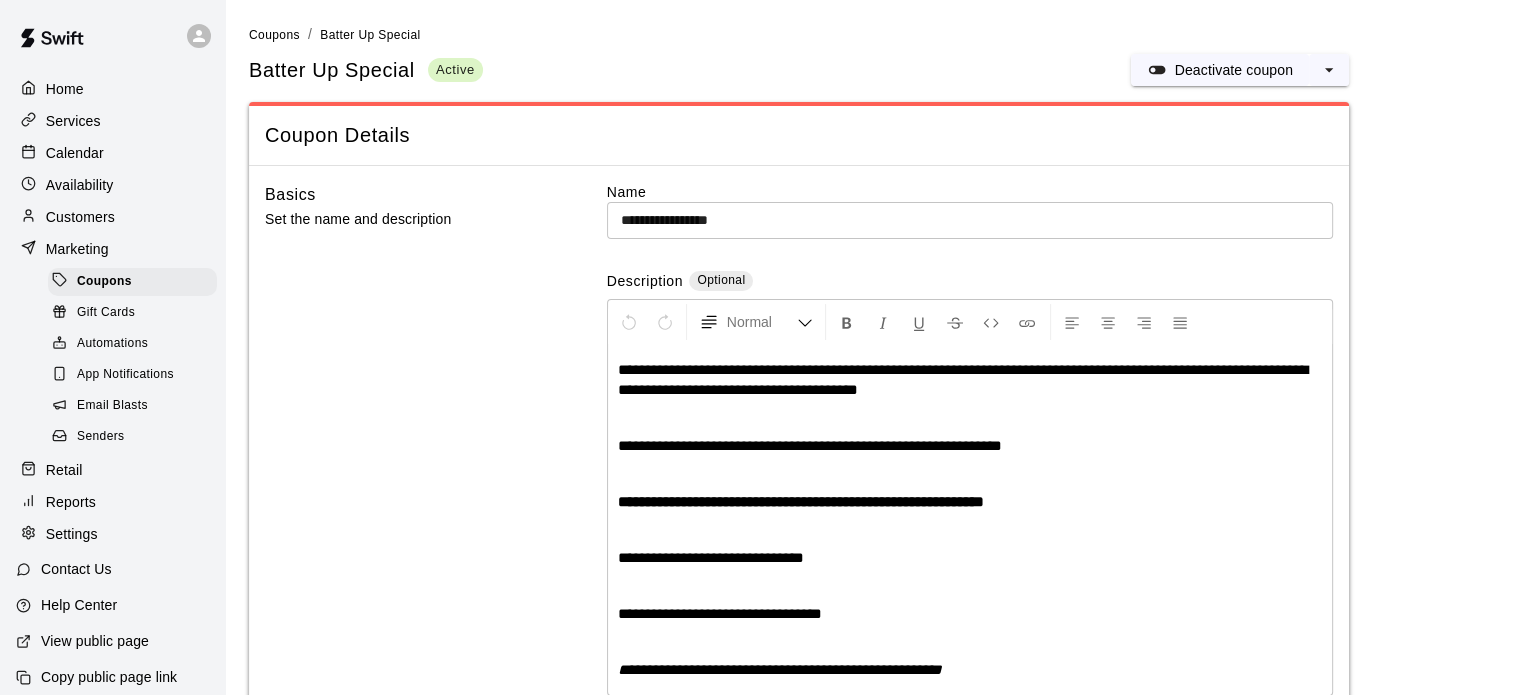 click on "Set the name and description" at bounding box center (404, 219) 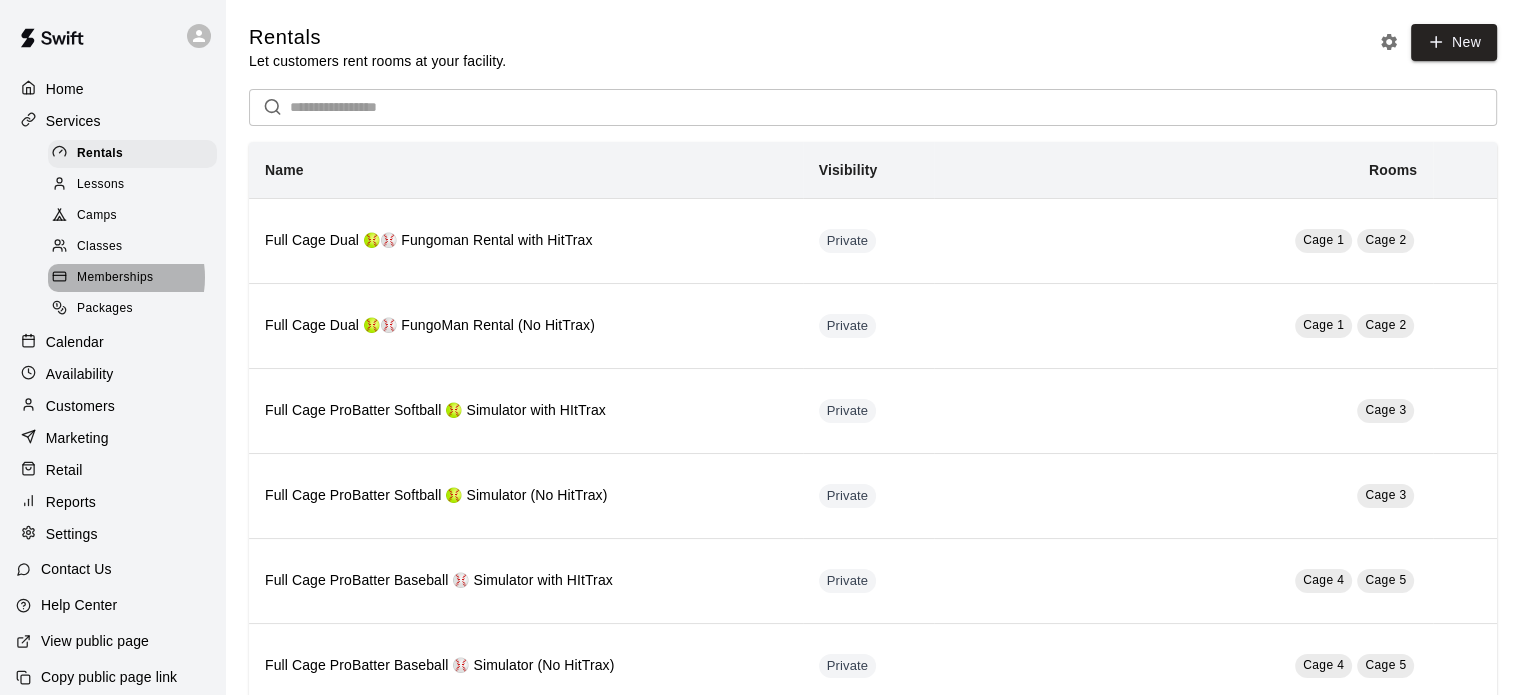 click on "Memberships" at bounding box center (115, 278) 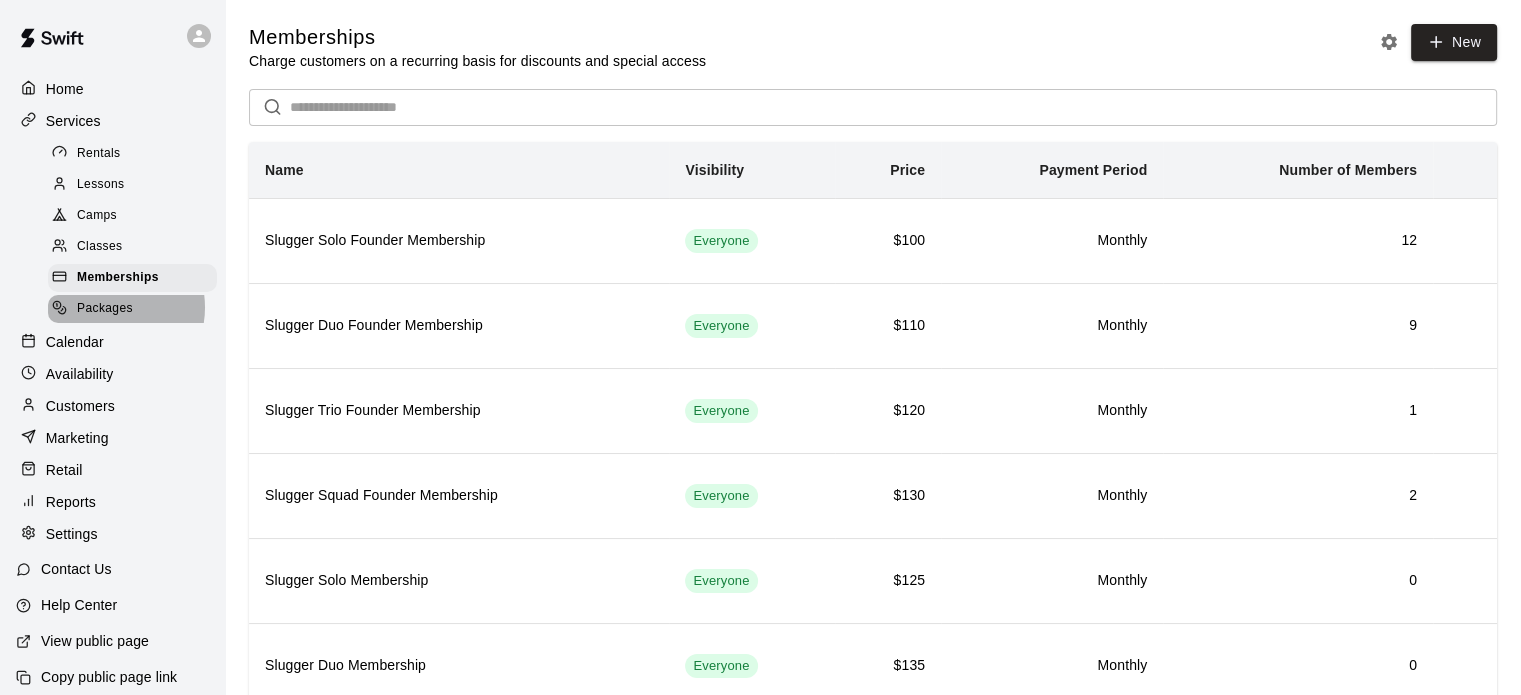 click on "Packages" at bounding box center (105, 309) 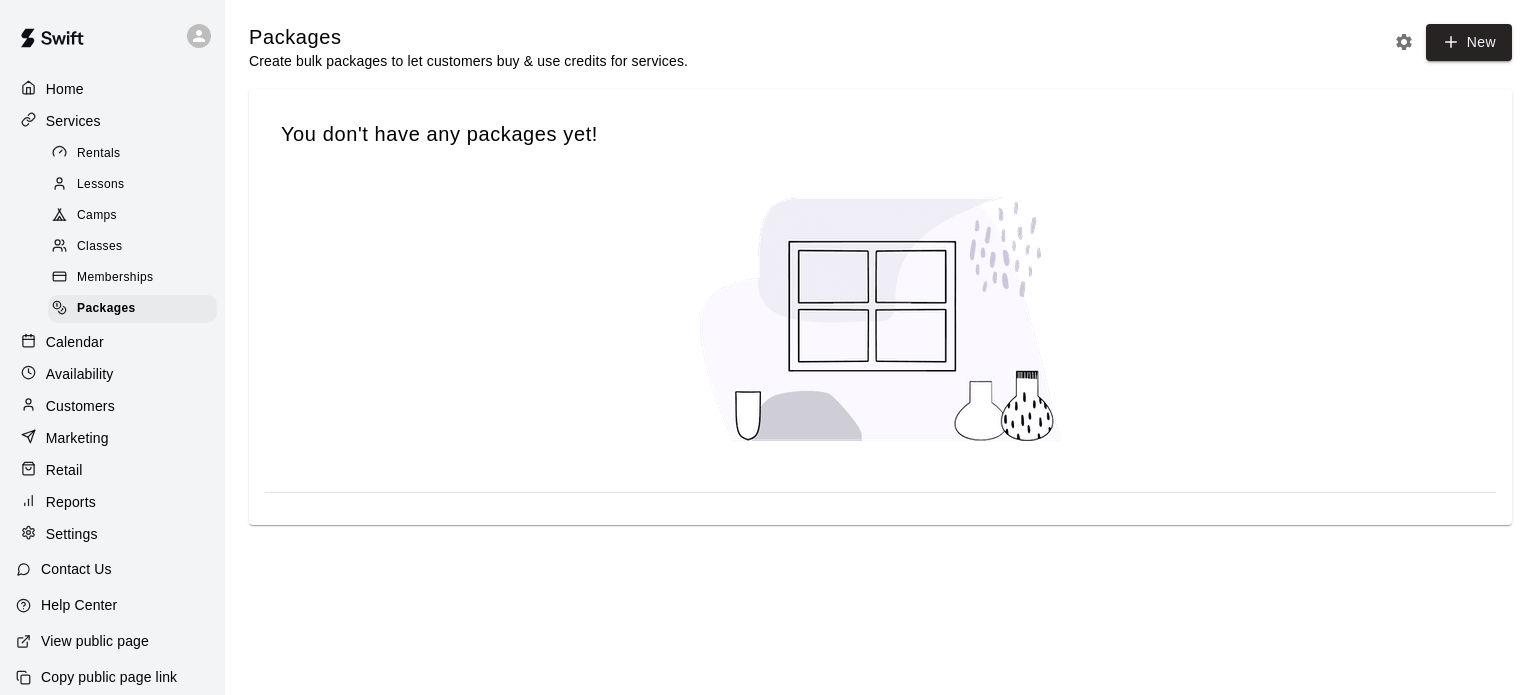 click on "Home" at bounding box center [112, 89] 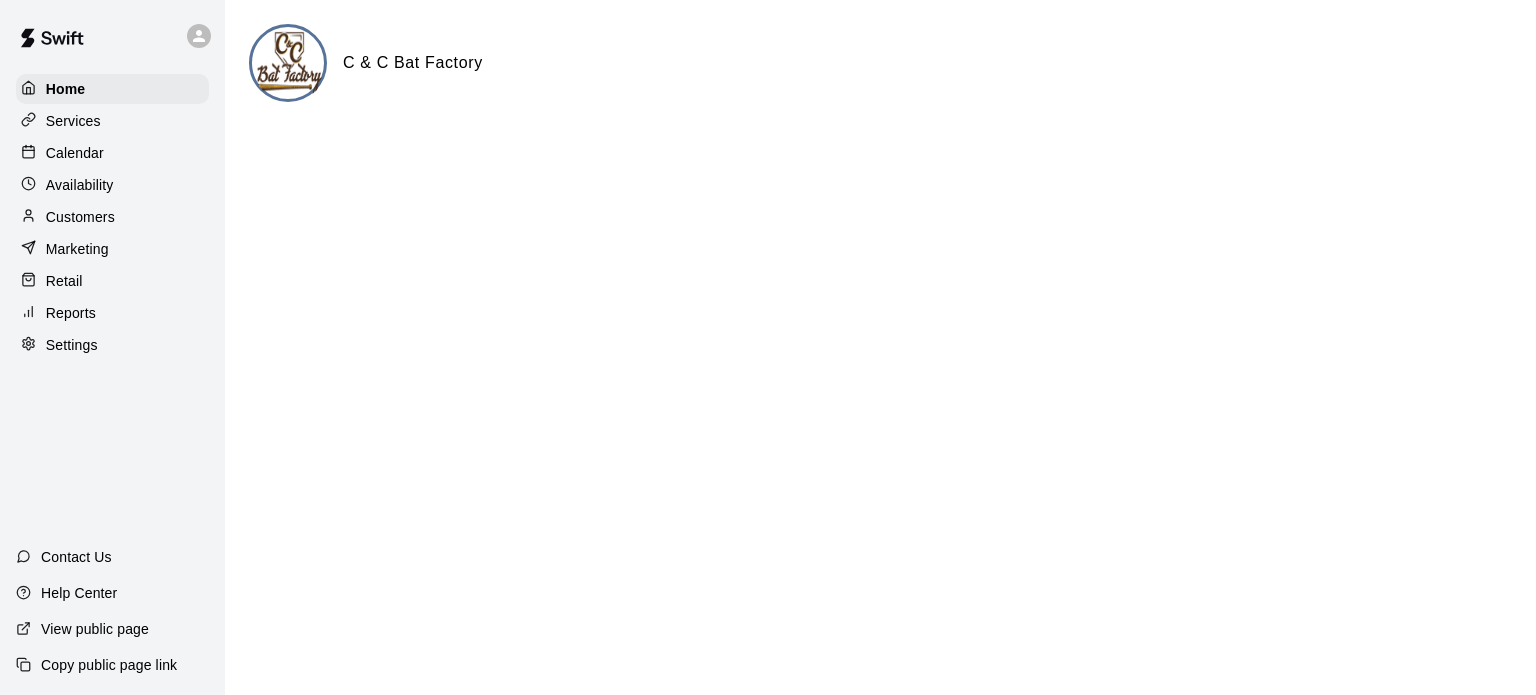 click on "Home Services Calendar Availability Customers Marketing Retail Reports Settings" at bounding box center [112, 217] 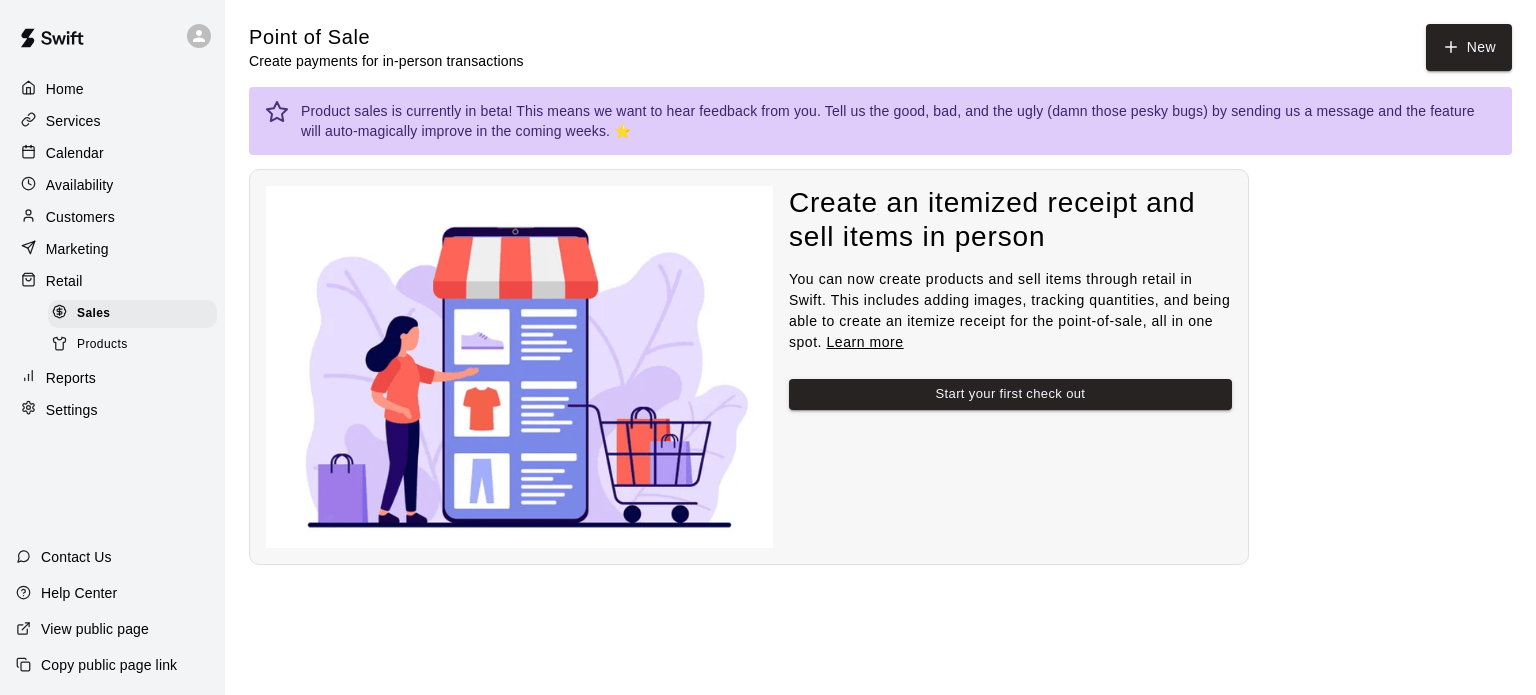 click on "Reports" at bounding box center (71, 378) 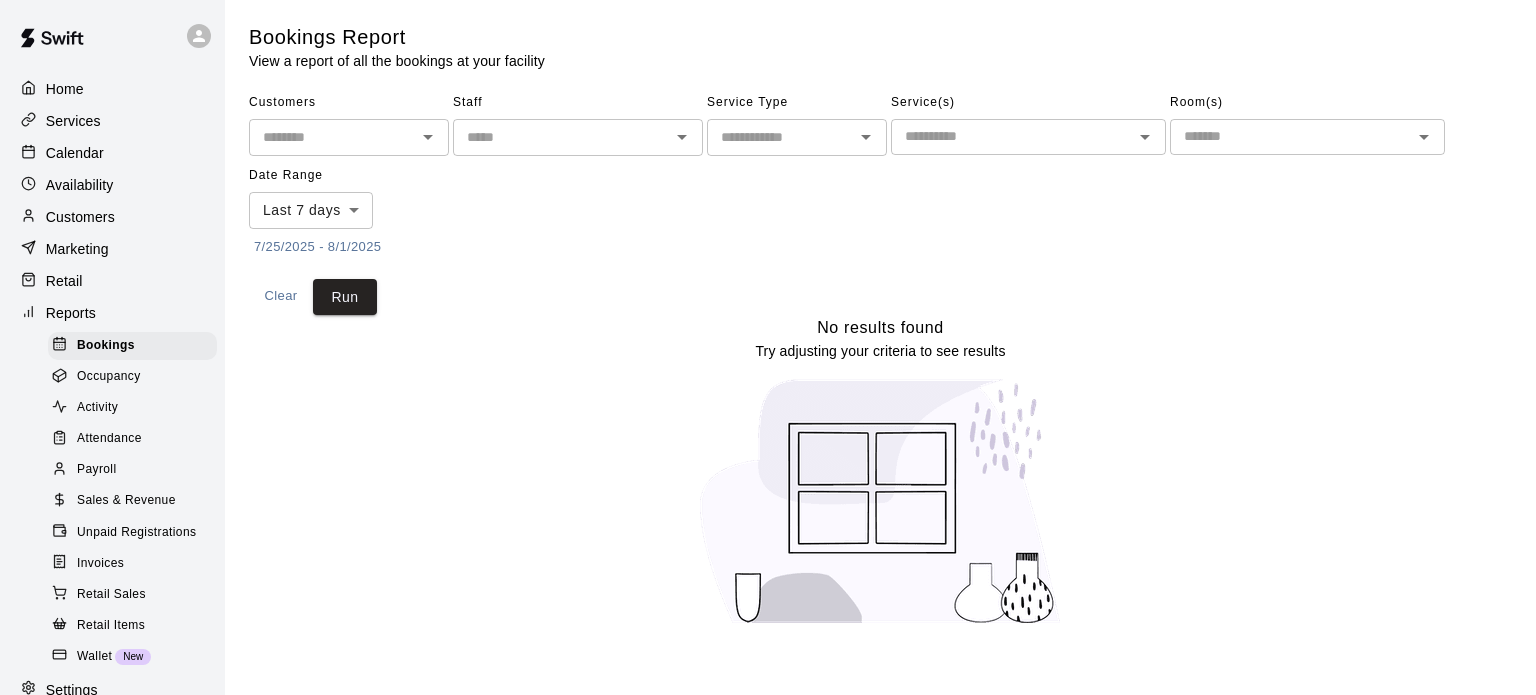 click on "Sales & Revenue" at bounding box center [132, 501] 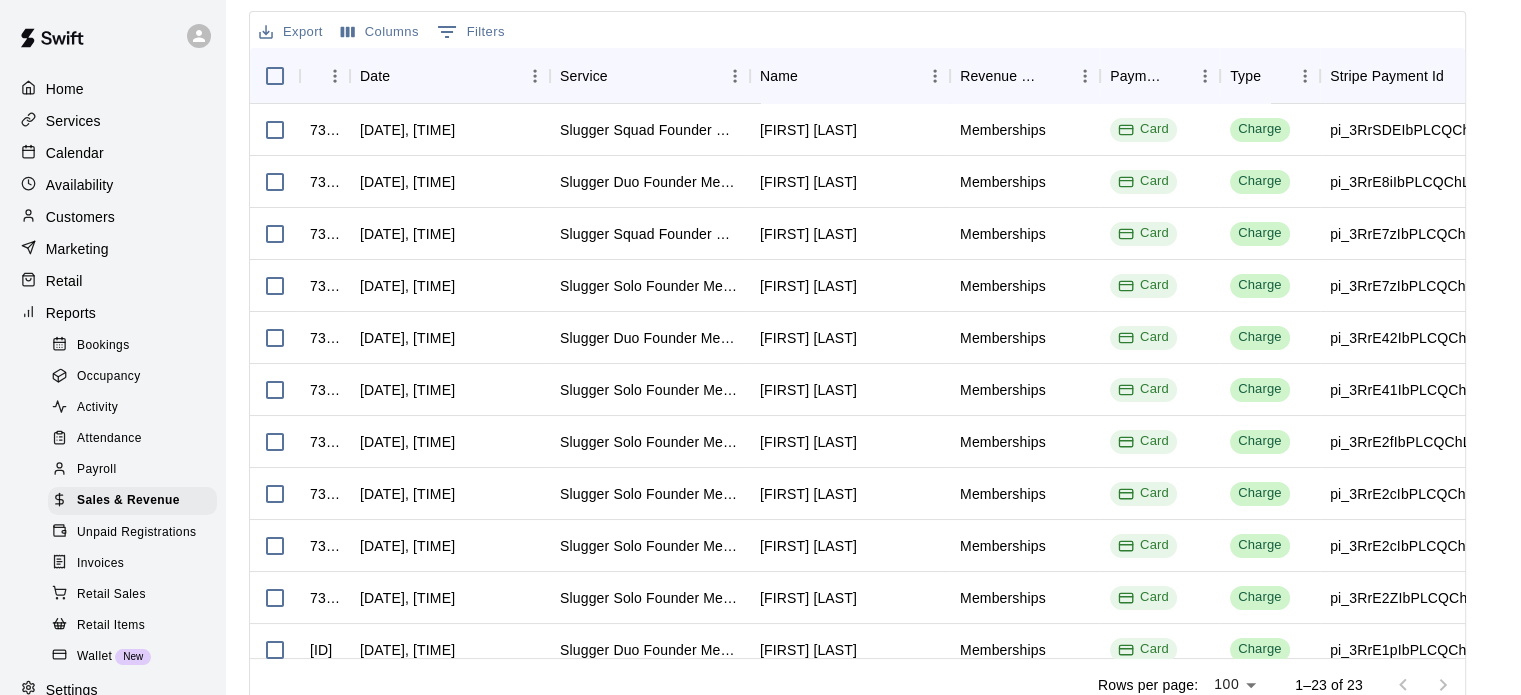 scroll, scrollTop: 800, scrollLeft: 0, axis: vertical 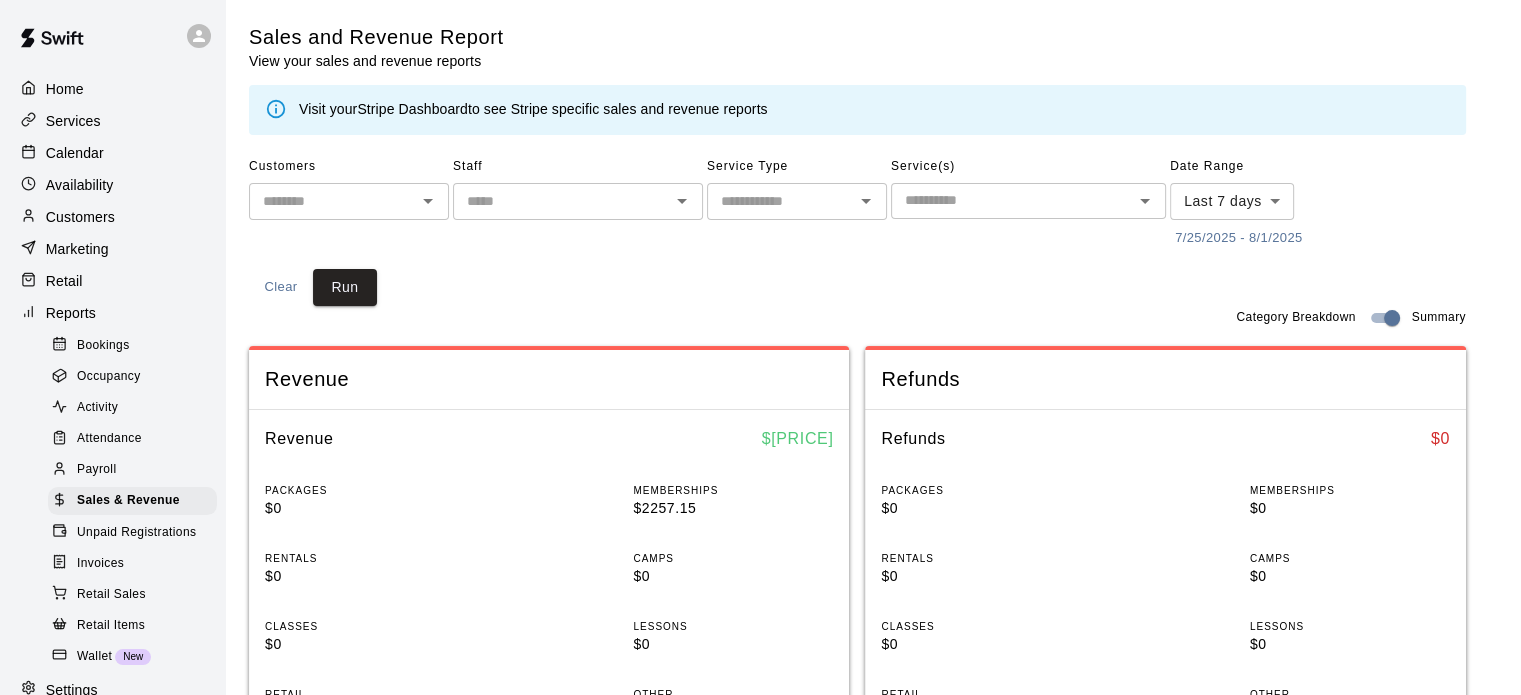 click on "Sales and Revenue Report View your sales and revenue reports Visit your  Stripe Dashboard  to see Stripe specific sales and revenue reports Customers ​ Staff ​ Service Type ​ Service(s) ​ Date Range Last 7 days **** [DATE] - [DATE] Clear Run Category Breakdown Summary   Revenue Revenue $ [PRICE] PACKAGES $0 MEMBERSHIPS $[PRICE] RENTALS $0 CAMPS $0 CLASSES $0 LESSONS $0 RETAIL $0 OTHER $0   Refunds Refunds $ 0 PACKAGES $0 MEMBERSHIPS $0 RENTALS $0 CAMPS $0 CLASSES $0 LESSONS $0 RETAIL $0 OTHER $0 Export Columns 0 Filters InvoiceId Date Service Name Revenue Category Payment Method Type Stripe Payment Id Coupon Status Subtotal [ID] [DATE], [TIME] [MEMBERSHIP_NAME] [FIRST] [LAST] Memberships Card Charge [PII] N/A Paid $[PRICE] [ID] [DATE], [TIME] [MEMBERSHIP_NAME] [FIRST] [LAST] Memberships Card Charge [PII] N/A Paid $[PRICE] [ID] [DATE], [TIME] [MEMBERSHIP_NAME] [FIRST] [LAST] Memberships Card" at bounding box center (873, 755) 